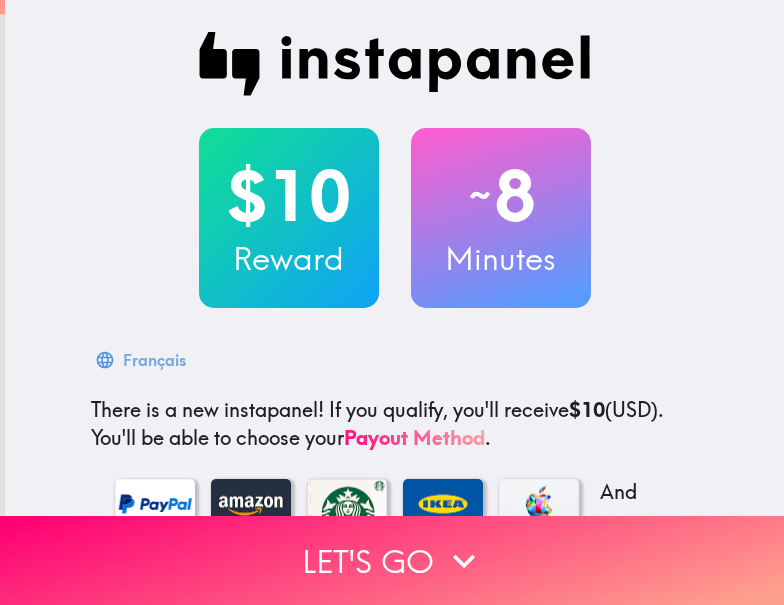 scroll, scrollTop: 0, scrollLeft: 0, axis: both 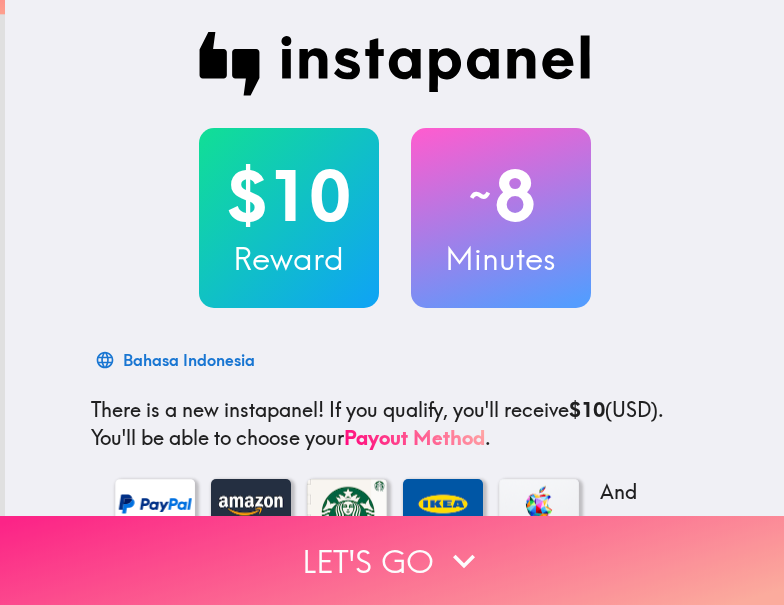 click on "Let's go" at bounding box center [392, 560] 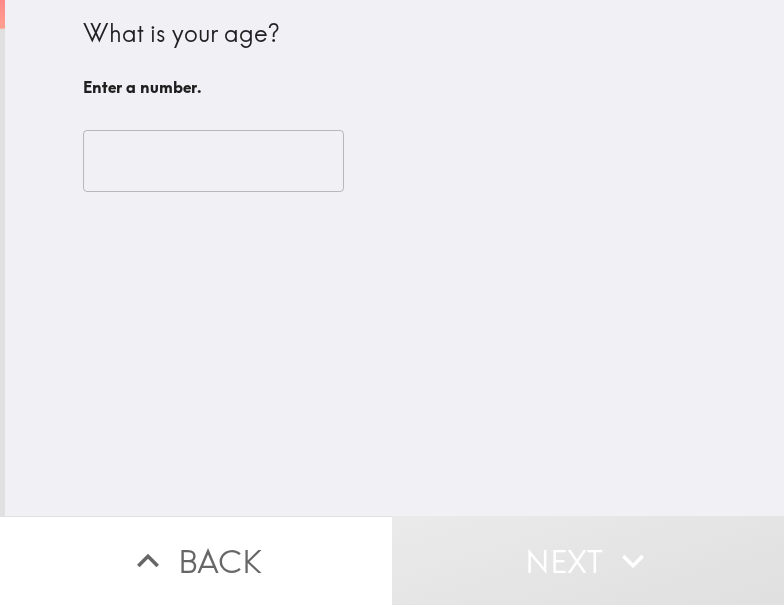 click at bounding box center [213, 161] 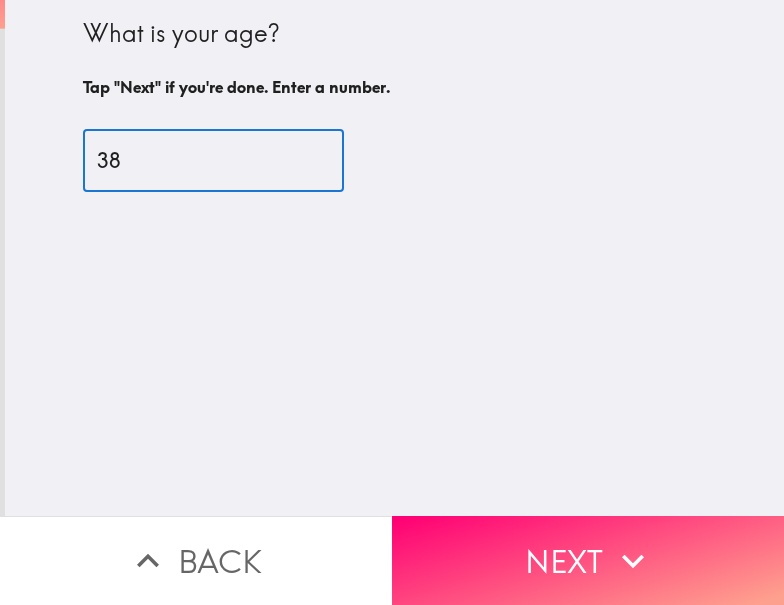 type on "38" 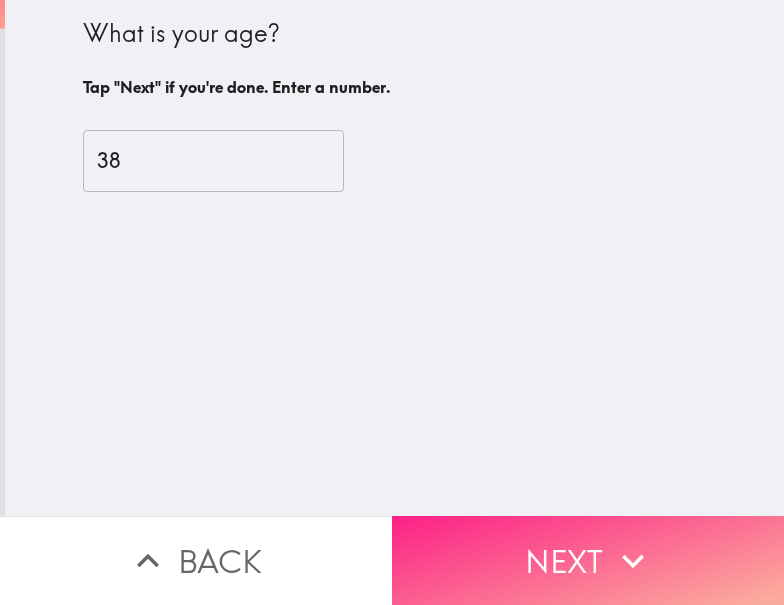click on "Next" at bounding box center [588, 560] 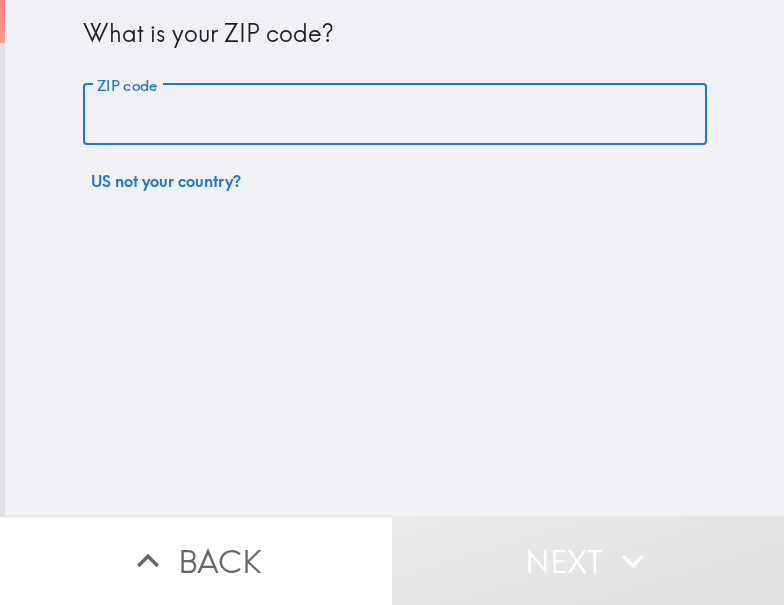 click on "ZIP code" at bounding box center [395, 115] 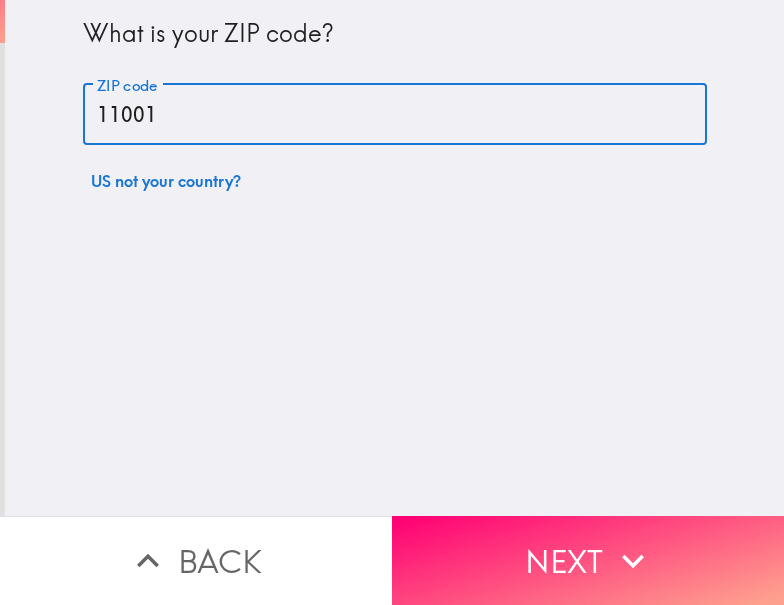 type on "11001" 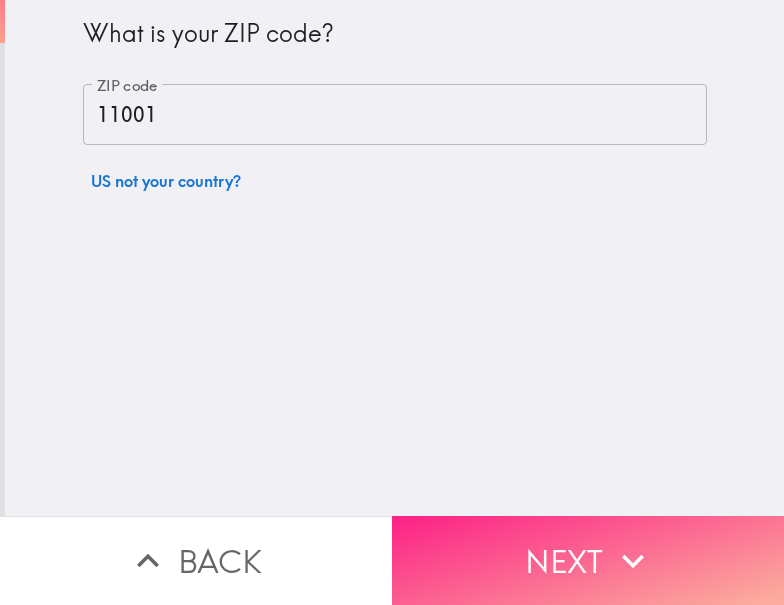 click on "Next" at bounding box center (588, 560) 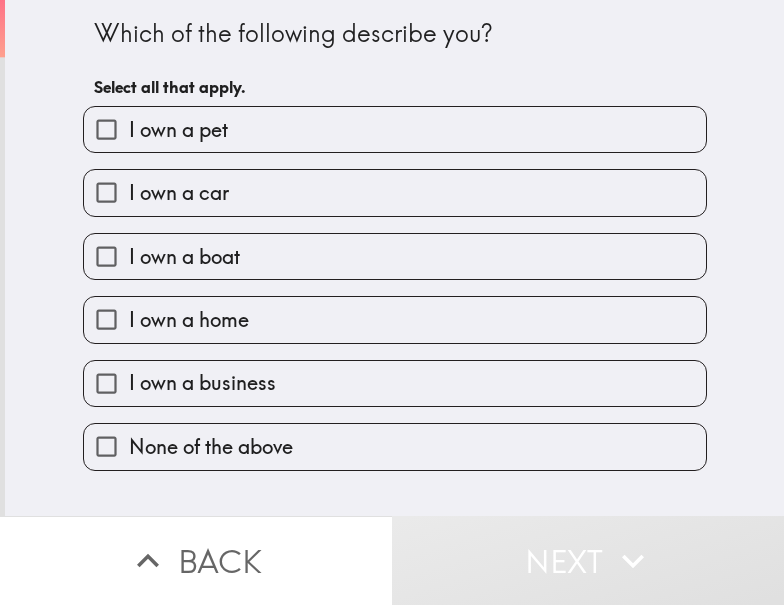 click on "I own a boat" at bounding box center [395, 256] 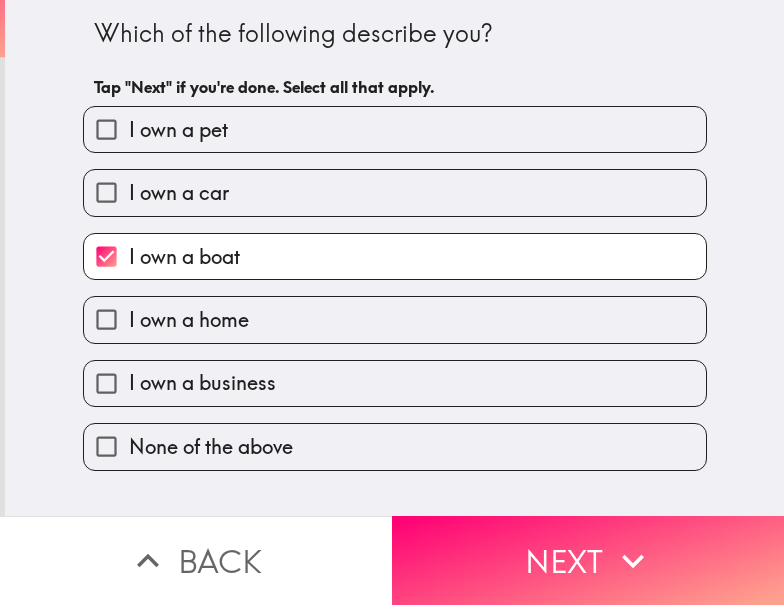 click on "I own a car" at bounding box center [395, 192] 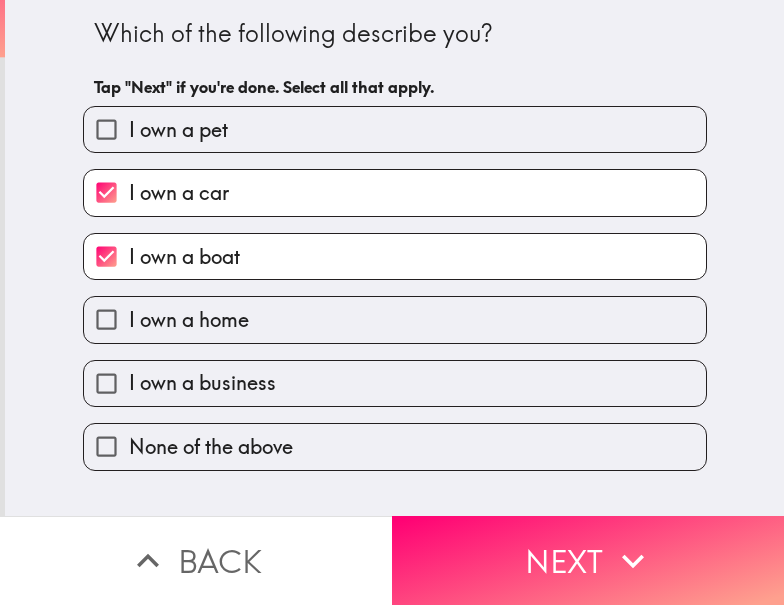 click on "I own a business" at bounding box center [202, 383] 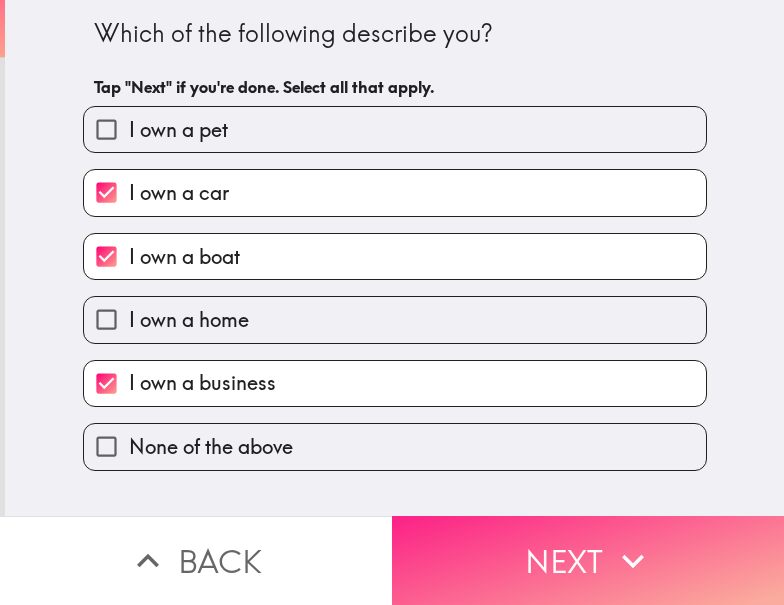 click on "Next" at bounding box center (588, 560) 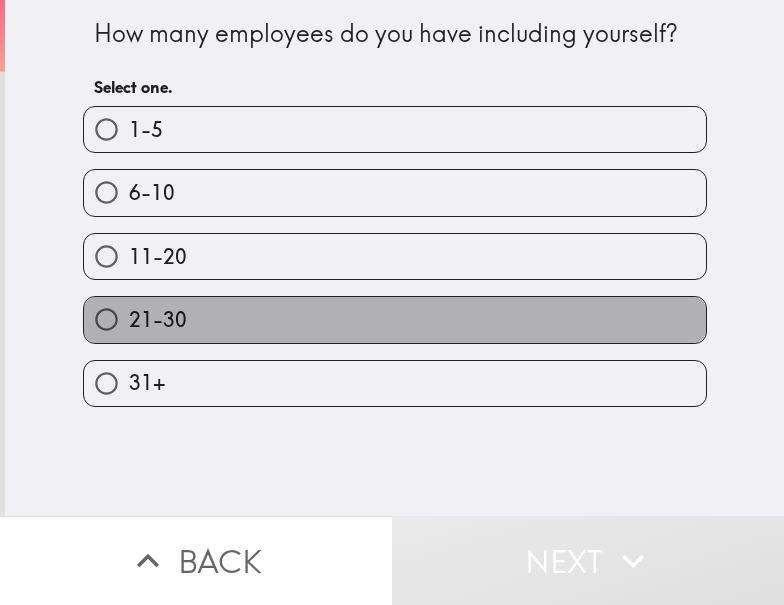 click on "21-30" at bounding box center [395, 319] 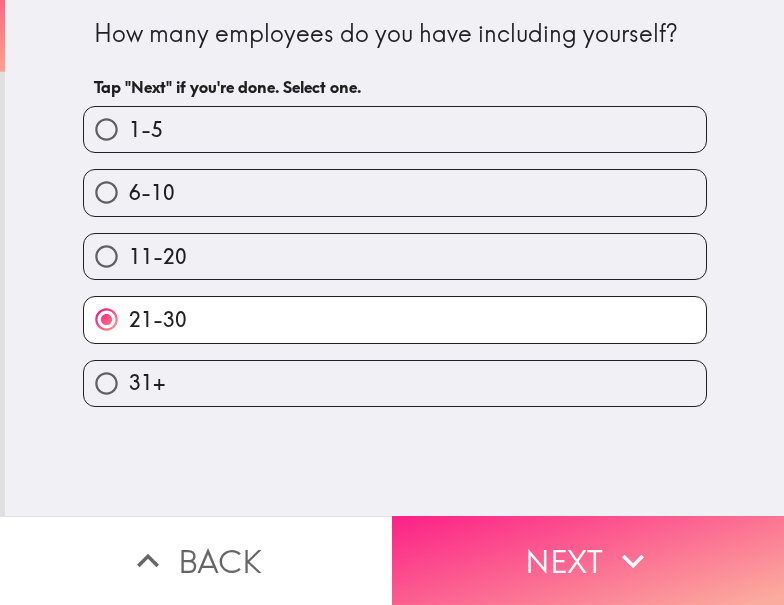click on "Next" at bounding box center (588, 560) 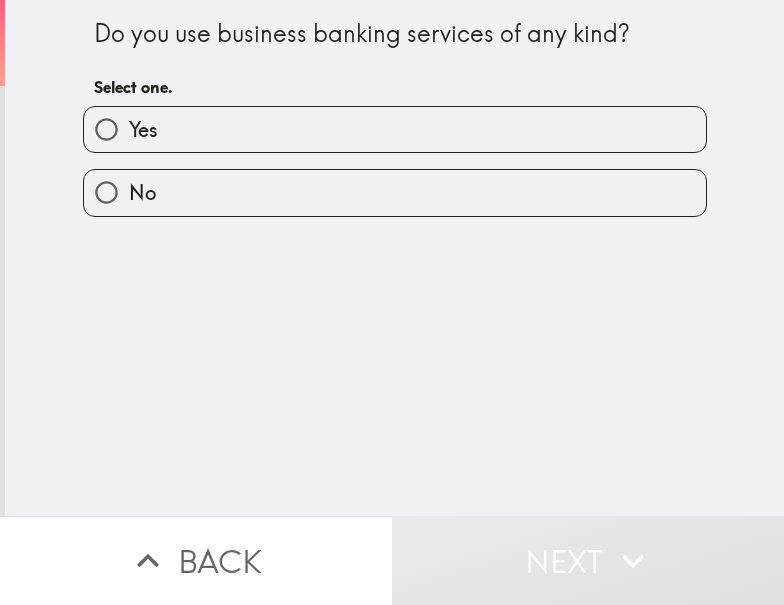 click on "Do you use business banking services of any kind? Select one. Yes No" at bounding box center [394, 258] 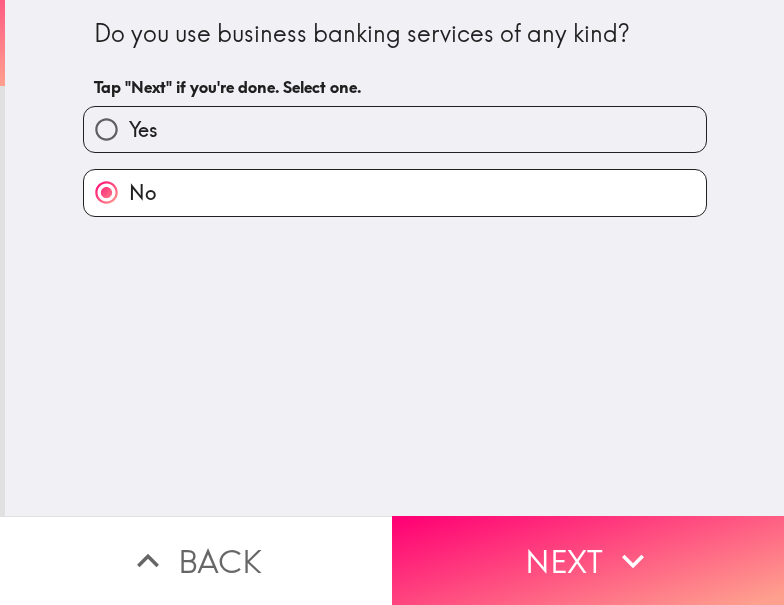 click on "Yes" at bounding box center [395, 129] 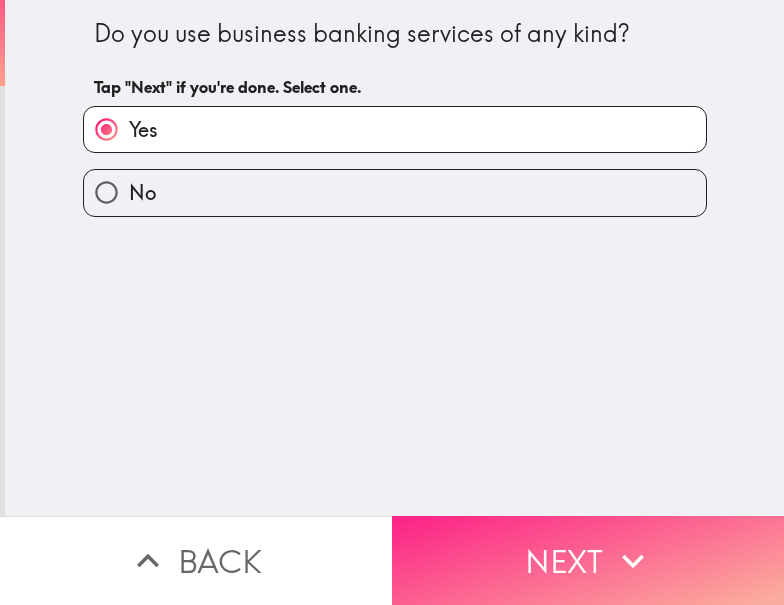 click on "Next" at bounding box center [588, 560] 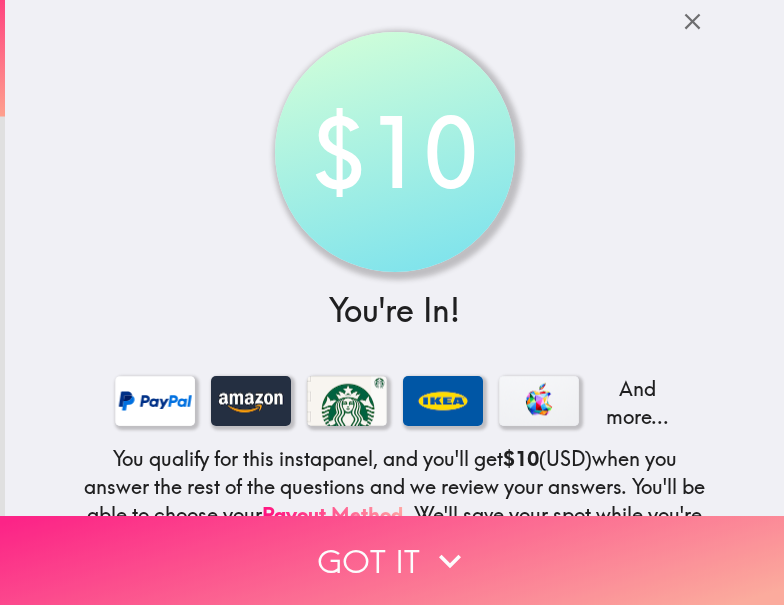 click on "Got it" at bounding box center (392, 560) 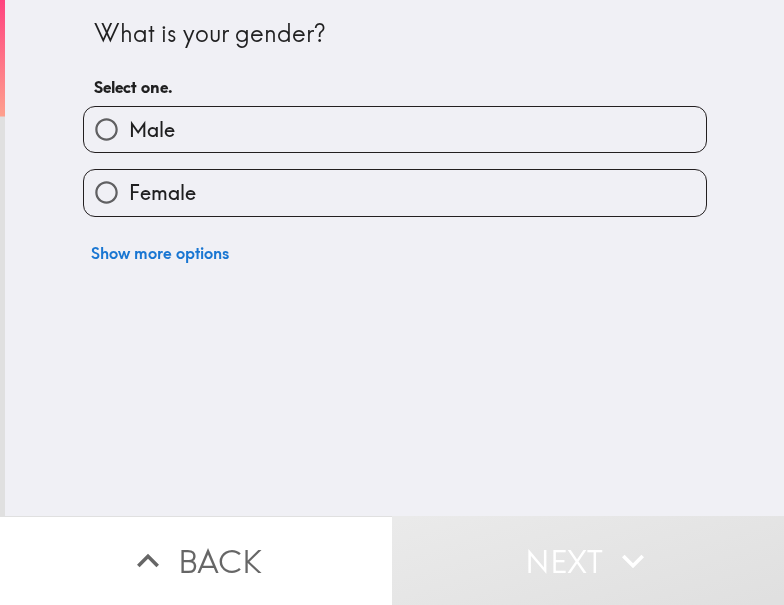 click on "Female" at bounding box center [395, 192] 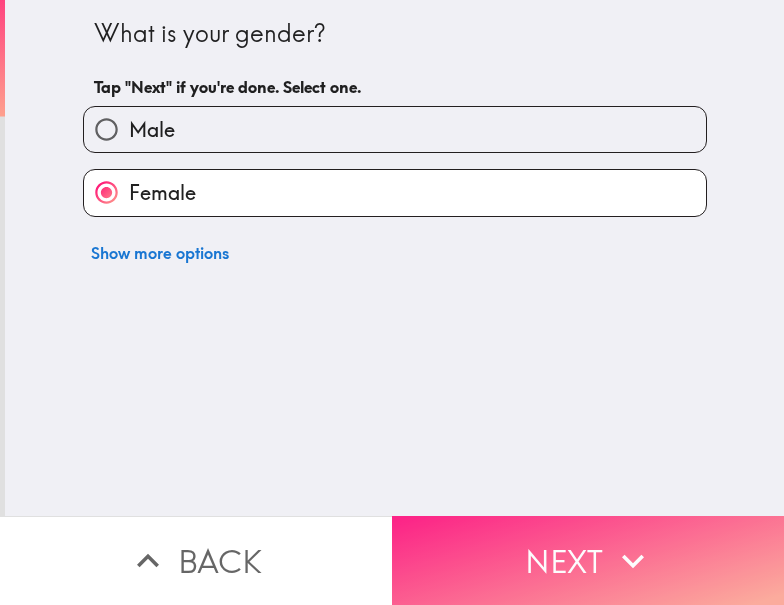click on "Next" at bounding box center (588, 560) 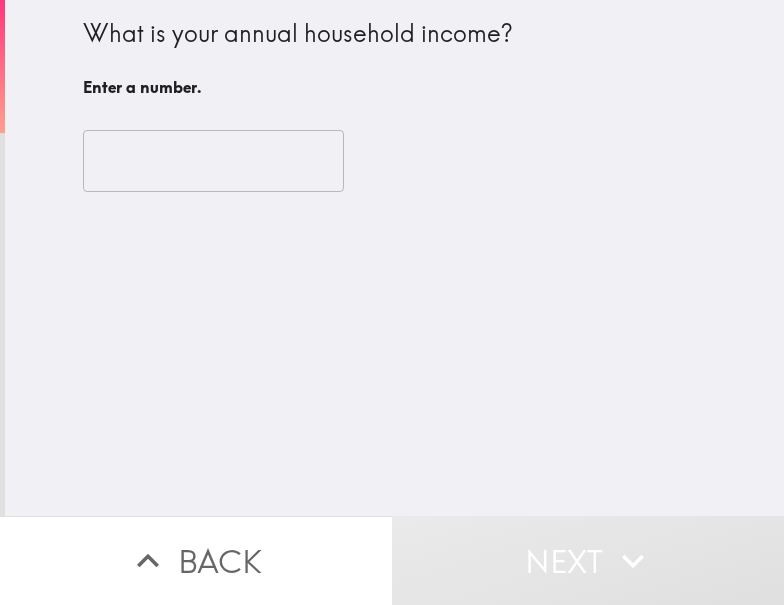 type 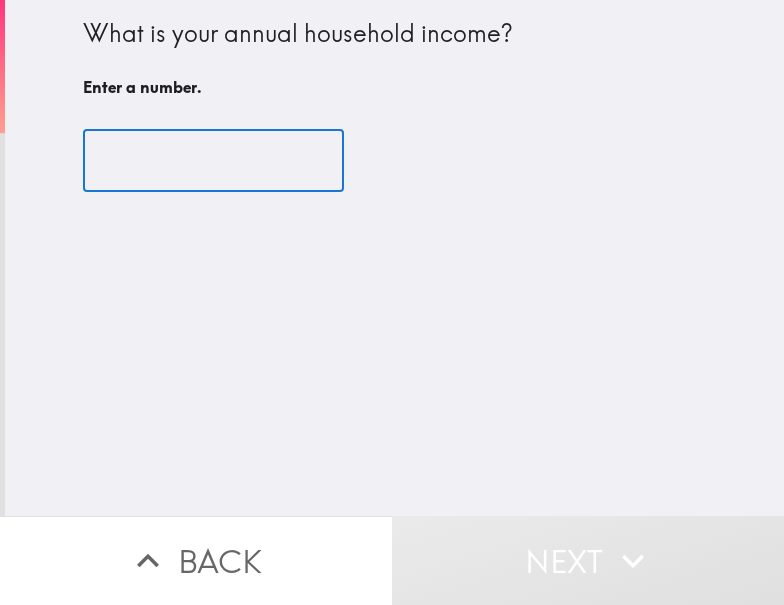 click at bounding box center [213, 161] 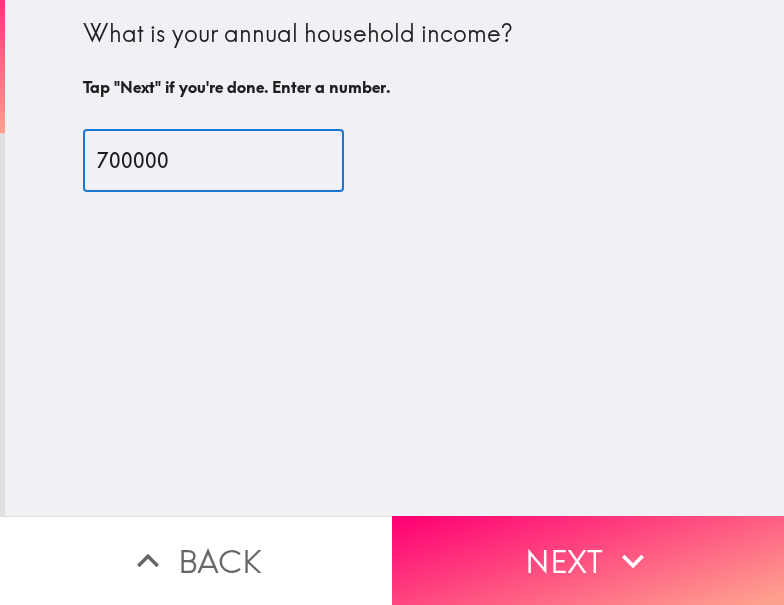 type on "700000" 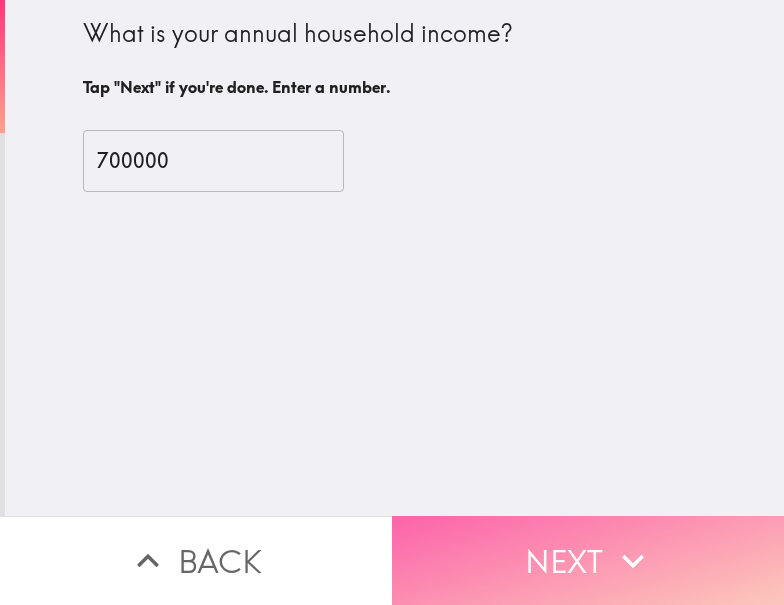 click 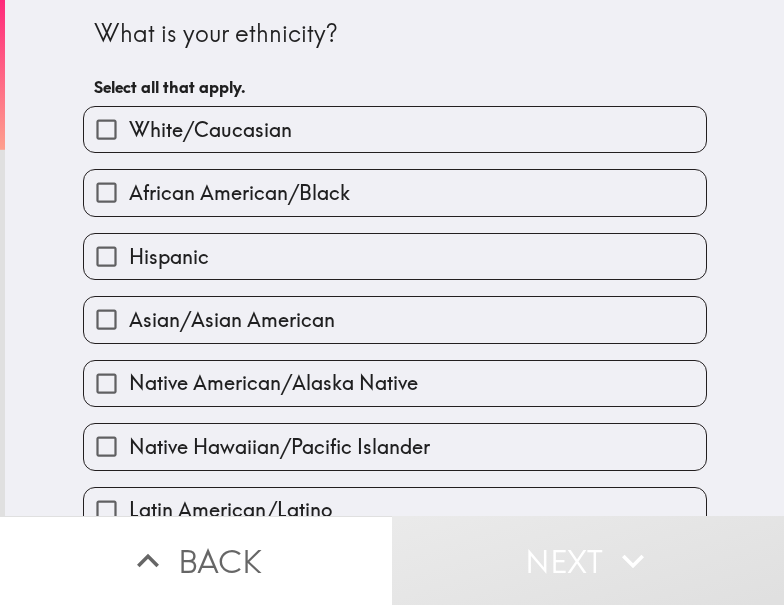 click on "White/Caucasian" at bounding box center (395, 129) 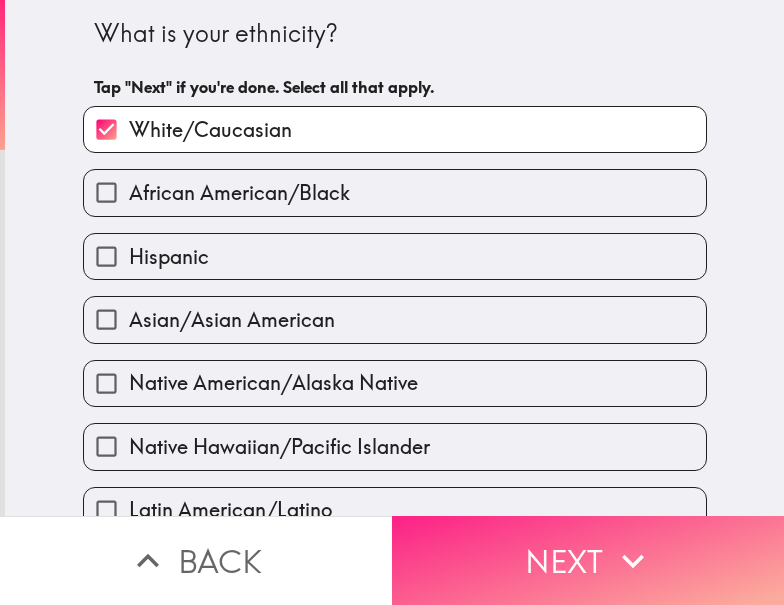 click on "Next" at bounding box center [588, 560] 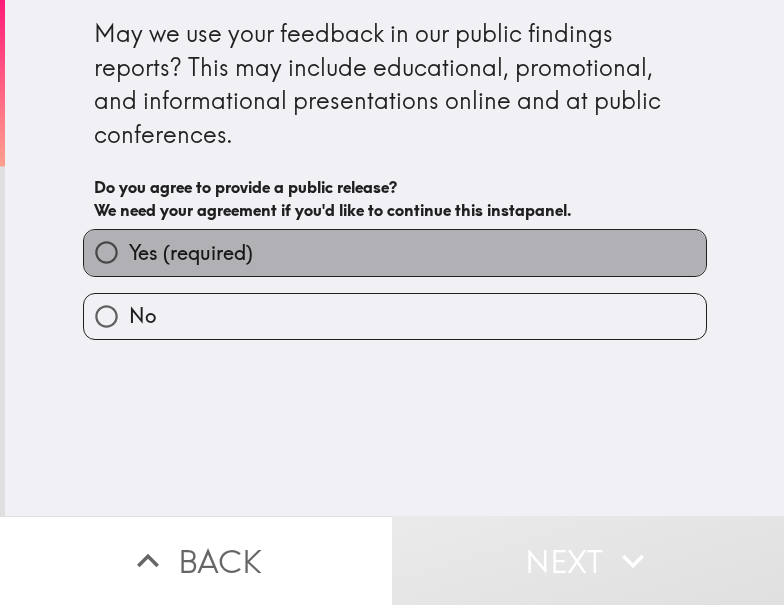 click on "Yes (required)" at bounding box center [395, 252] 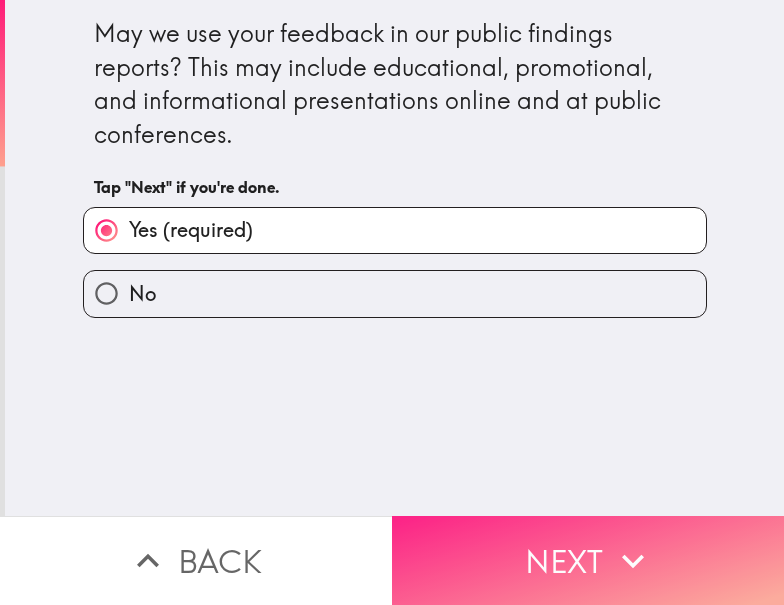 click on "Next" at bounding box center (588, 560) 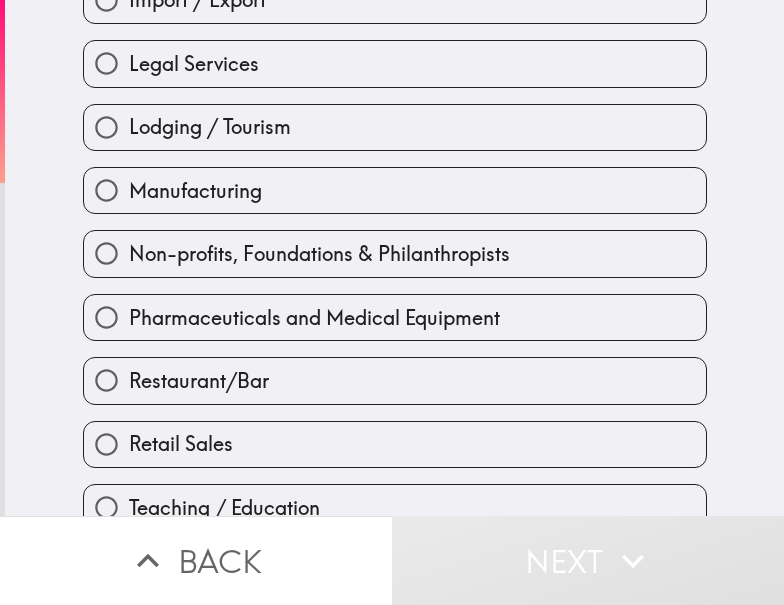 scroll, scrollTop: 859, scrollLeft: 0, axis: vertical 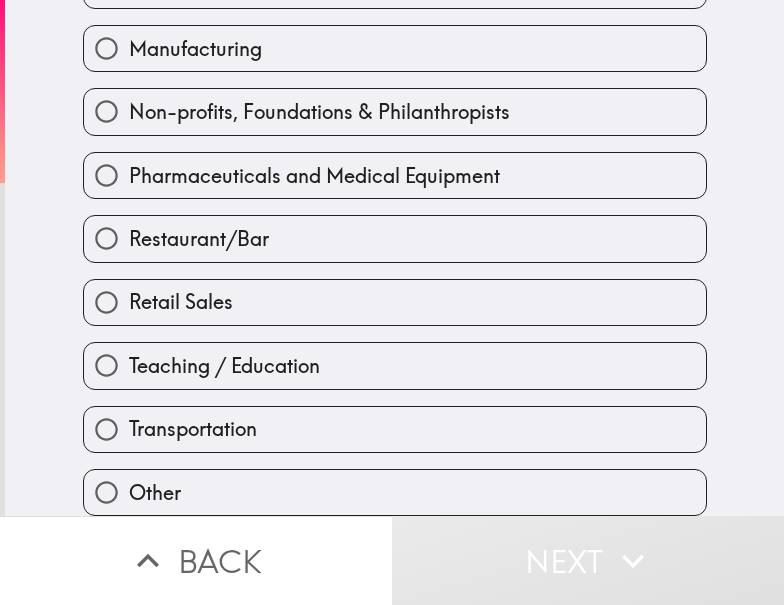 click on "Retail Sales" at bounding box center [395, 302] 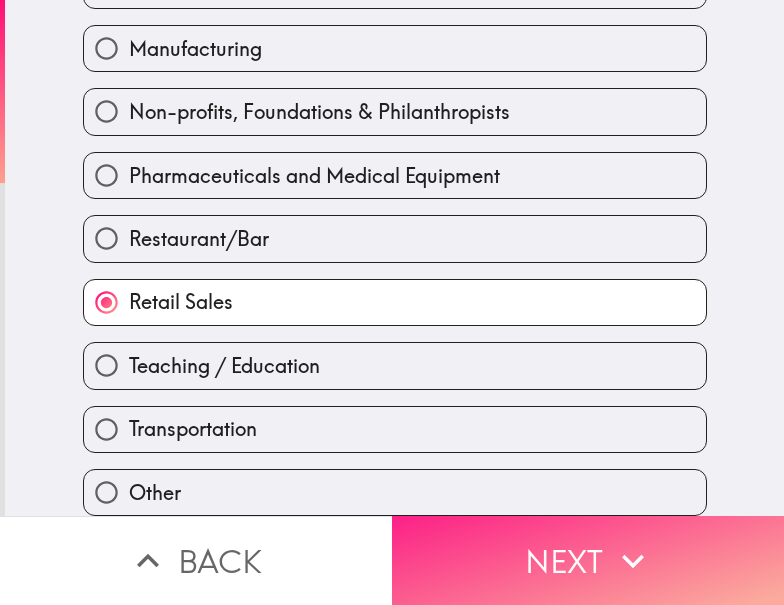 click on "Next" at bounding box center [588, 560] 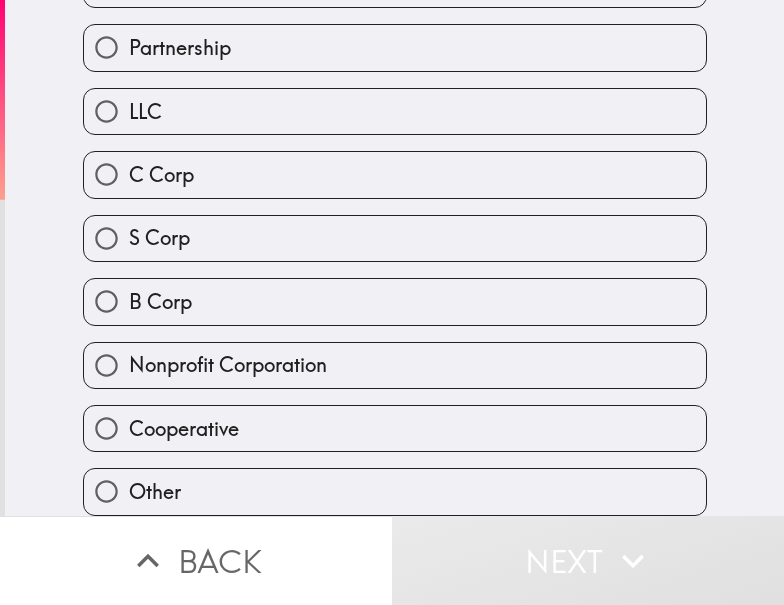 scroll, scrollTop: 0, scrollLeft: 0, axis: both 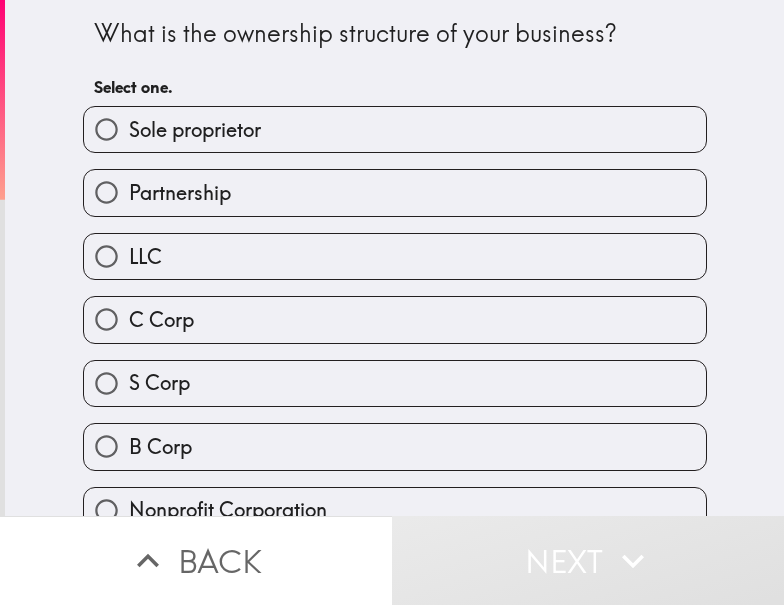 click on "Sole proprietor" at bounding box center [395, 129] 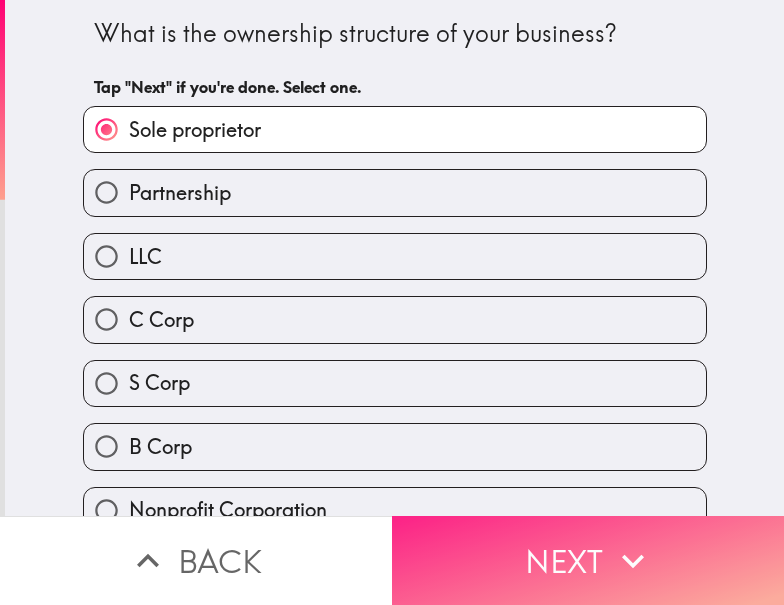 click on "Next" at bounding box center (588, 560) 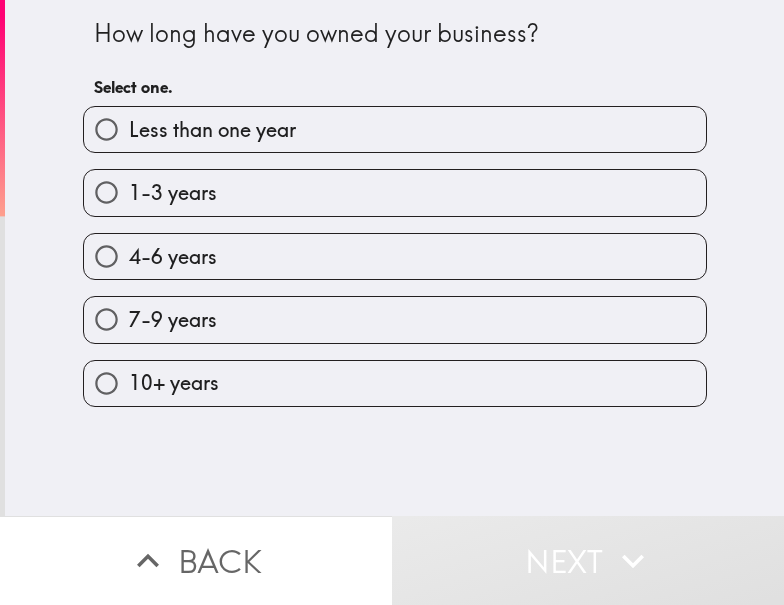 click on "4-6 years" at bounding box center (173, 257) 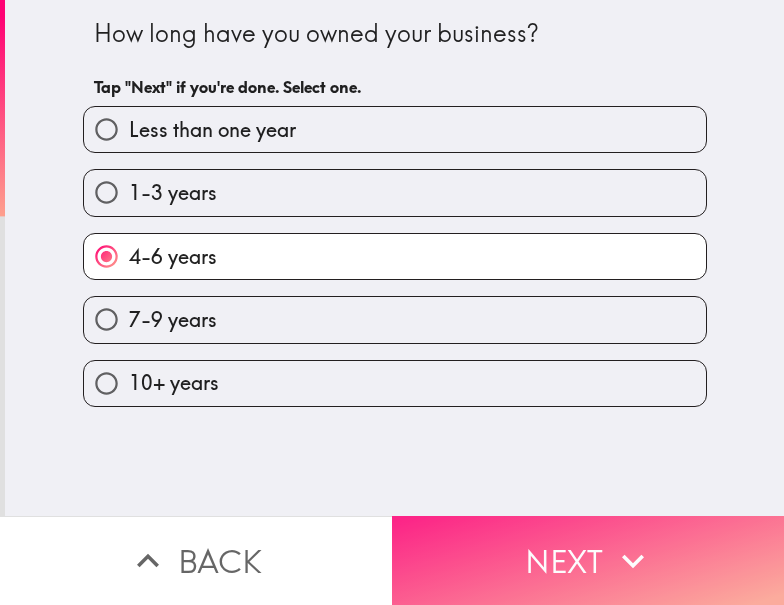 click on "Next" at bounding box center (588, 560) 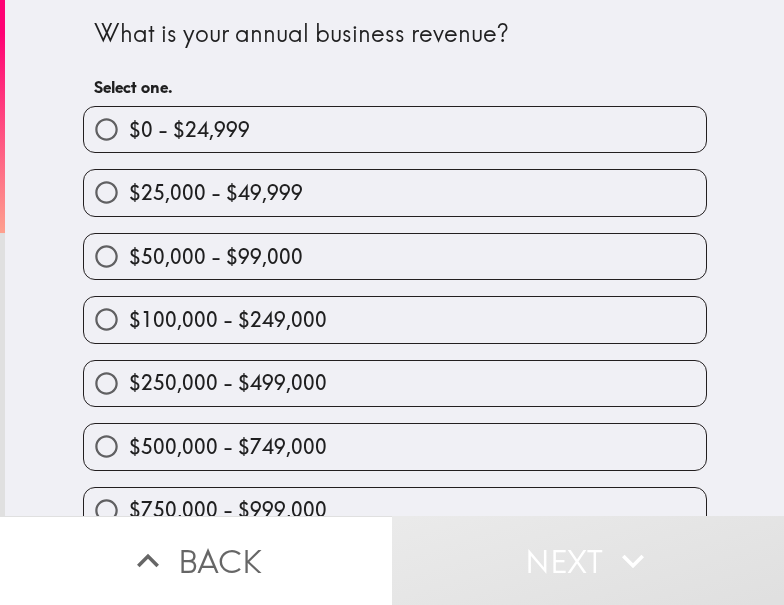 scroll, scrollTop: 98, scrollLeft: 0, axis: vertical 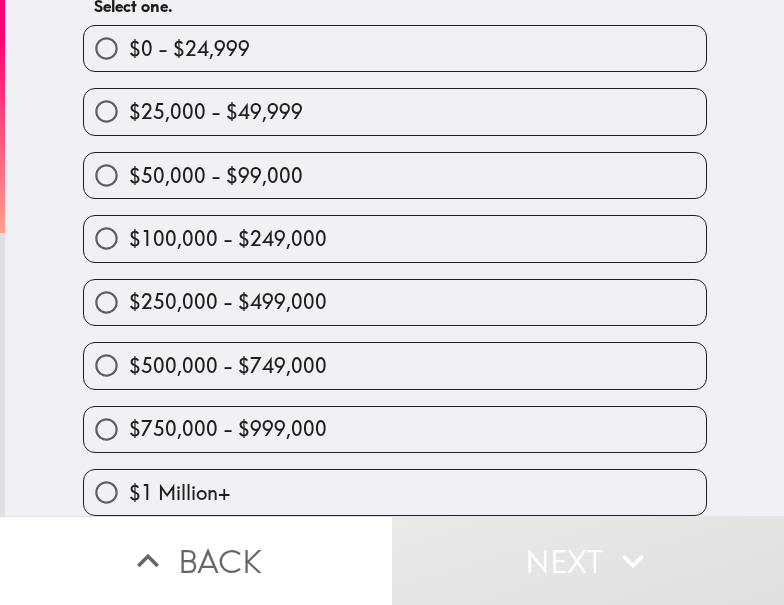 click on "$250,000 - $499,000" at bounding box center (228, 302) 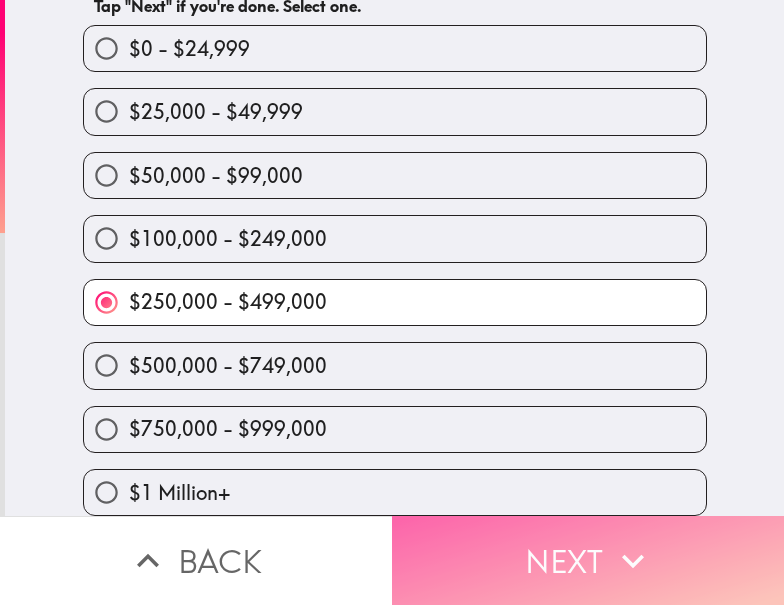 click on "Next" at bounding box center (588, 560) 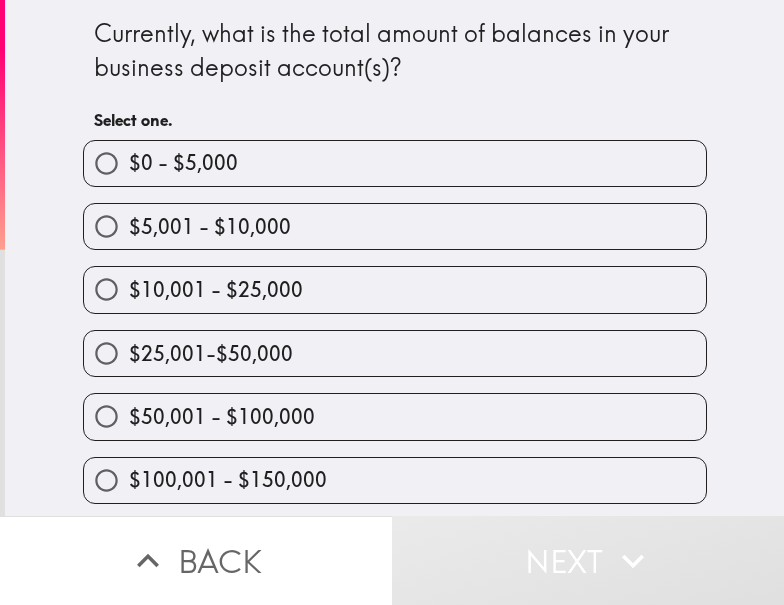 scroll, scrollTop: 259, scrollLeft: 0, axis: vertical 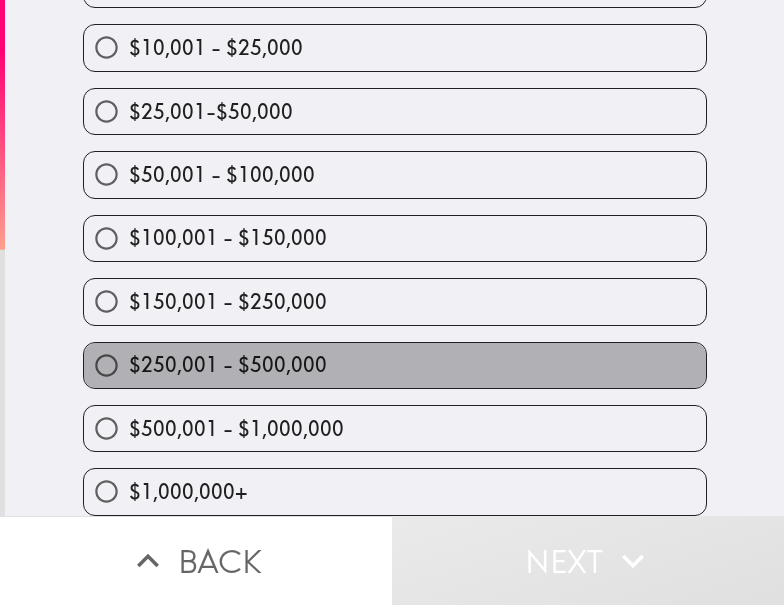 click on "$250,001 - $500,000" at bounding box center [228, 365] 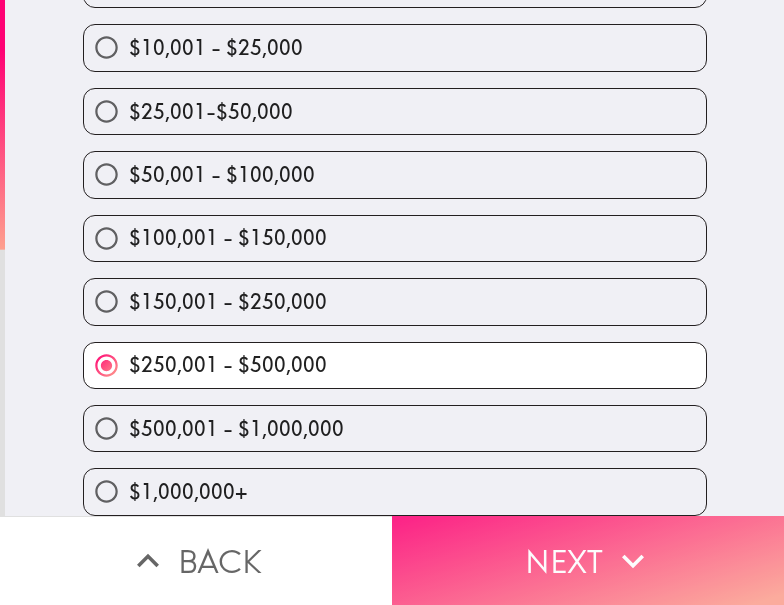drag, startPoint x: 528, startPoint y: 548, endPoint x: 497, endPoint y: 511, distance: 48.270073 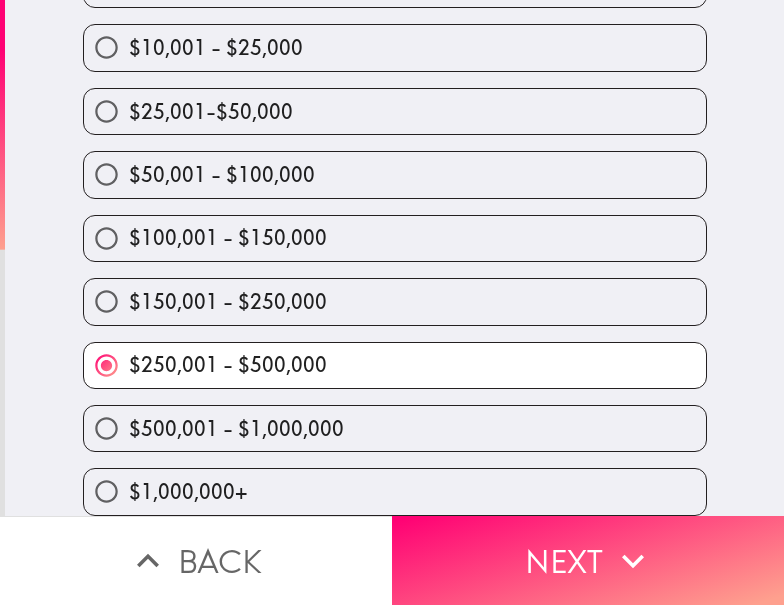 scroll, scrollTop: 19, scrollLeft: 0, axis: vertical 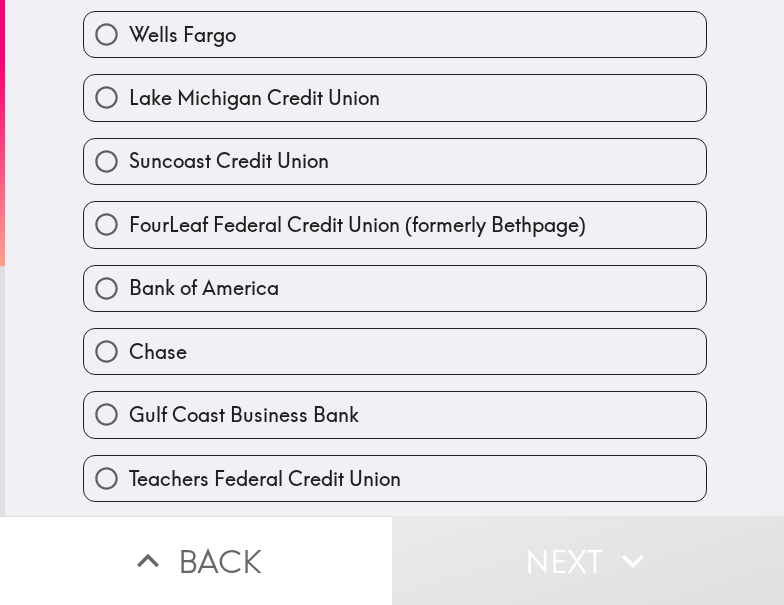 click on "Chase" at bounding box center (395, 351) 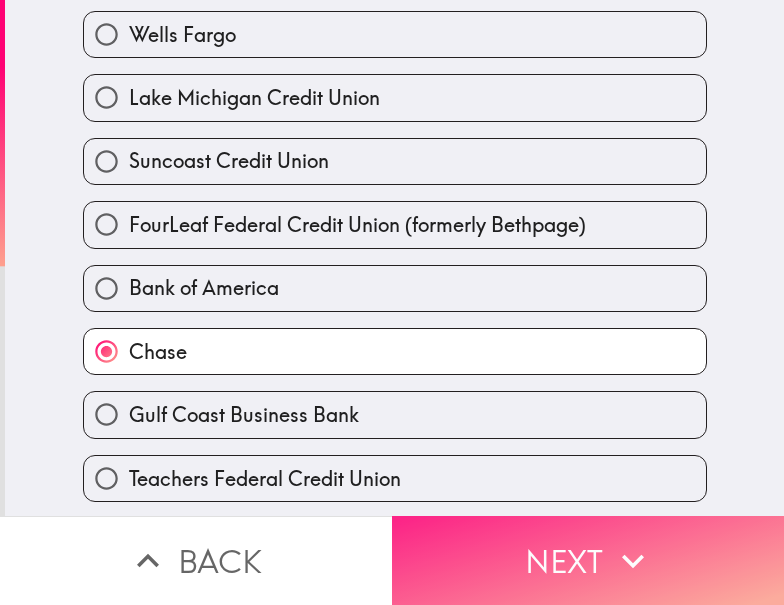 click on "Next" at bounding box center [588, 560] 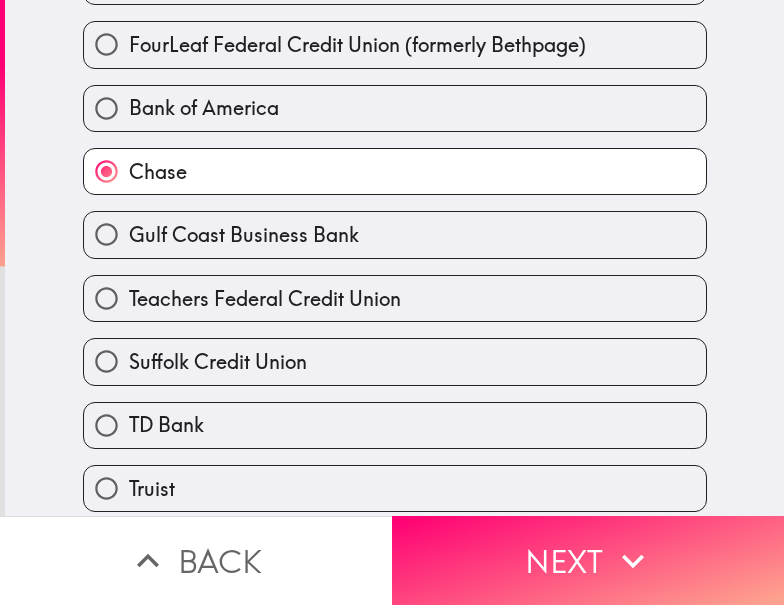 scroll, scrollTop: 0, scrollLeft: 0, axis: both 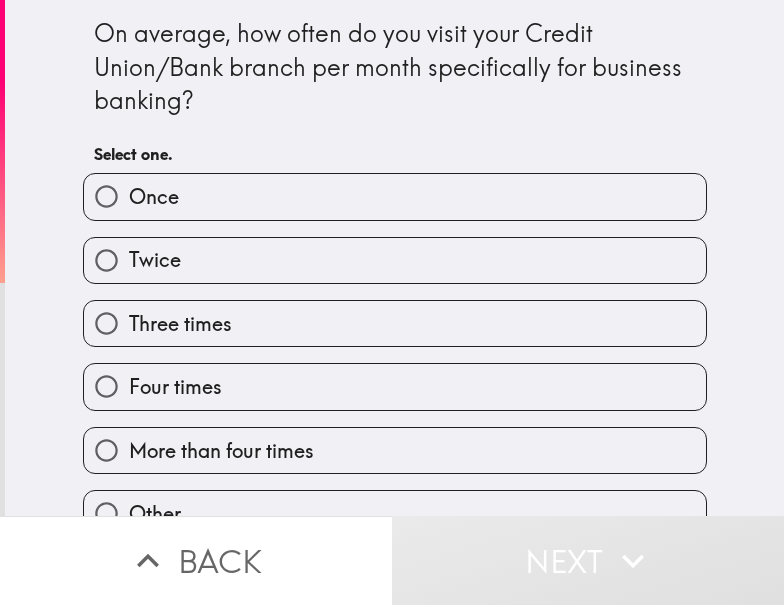 click on "Four times" at bounding box center (395, 386) 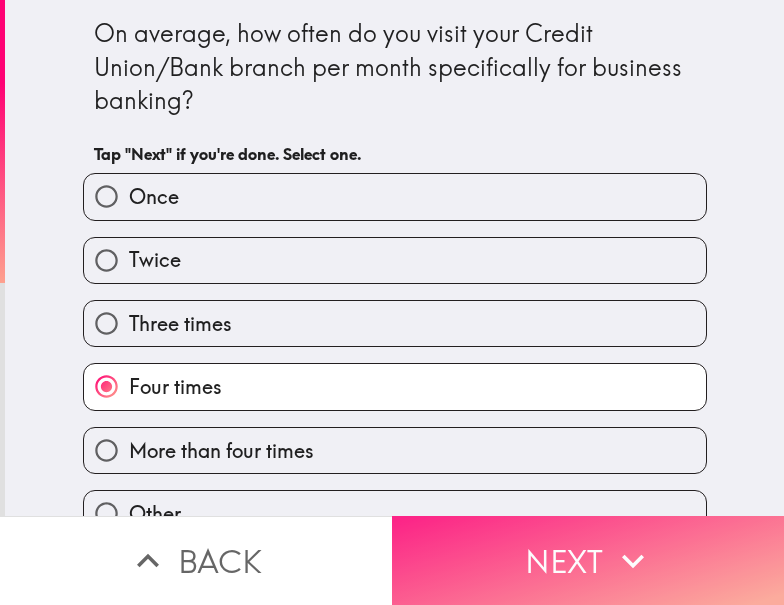 click on "Next" at bounding box center [588, 560] 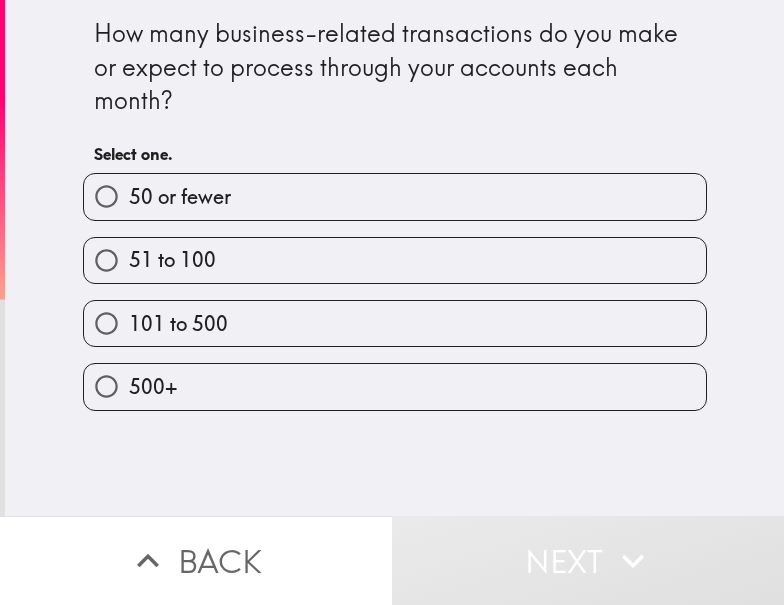 click on "51 to 100" at bounding box center (395, 260) 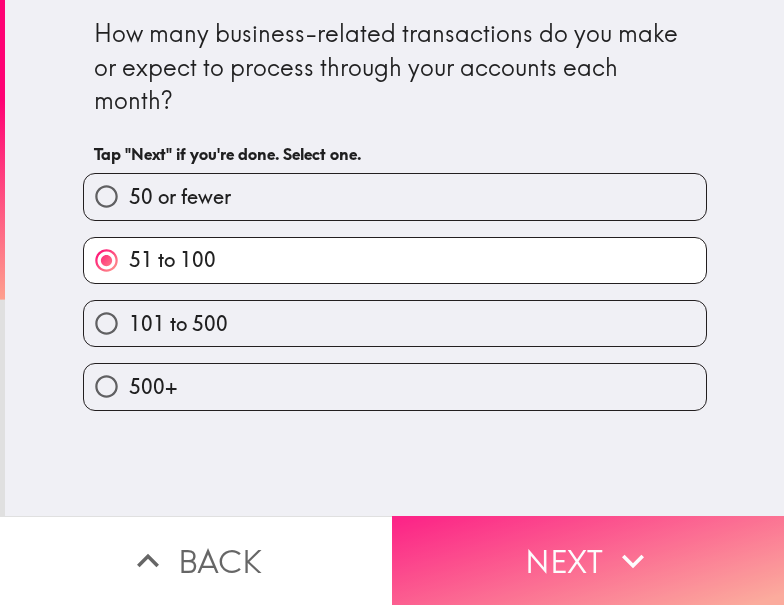 click on "Next" at bounding box center [588, 560] 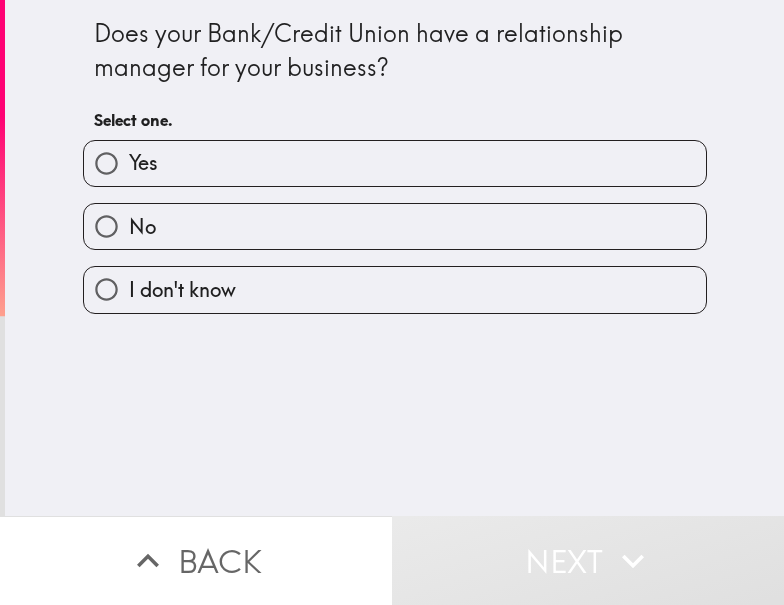 click on "Yes" at bounding box center (395, 163) 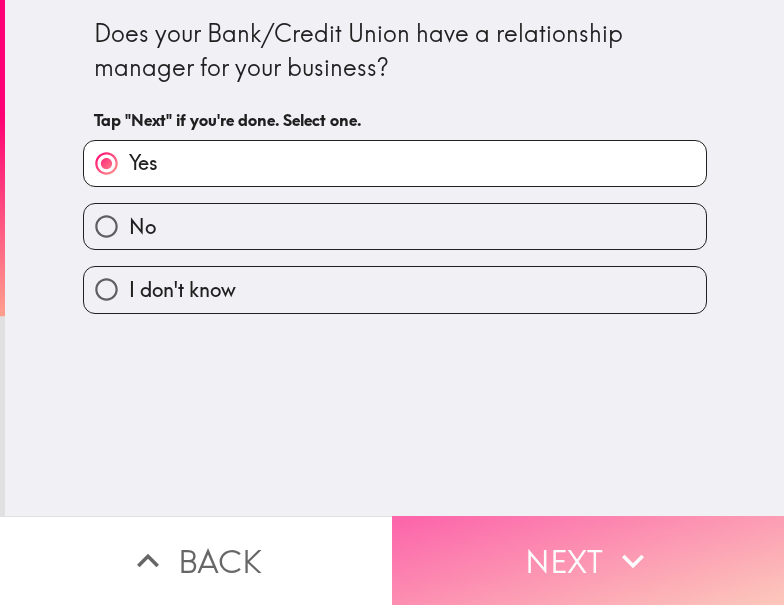 click on "Next" at bounding box center (588, 560) 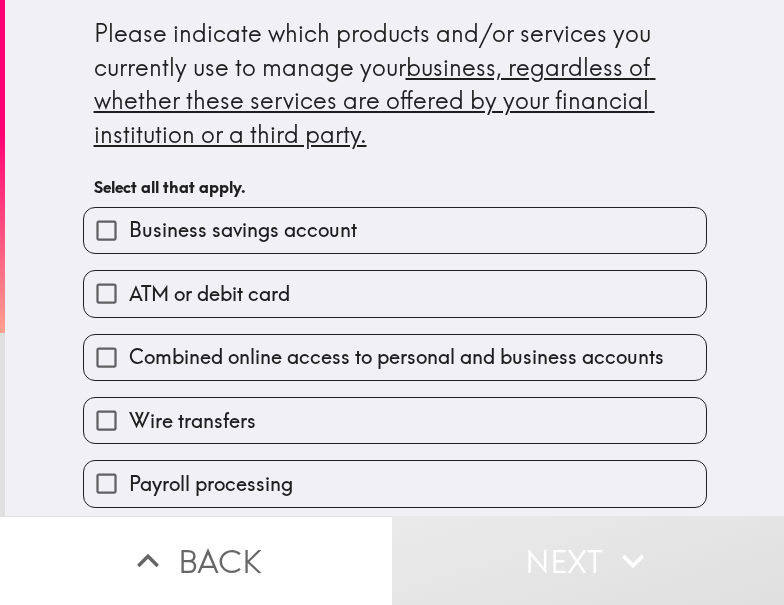 click on "Business savings account" at bounding box center (395, 230) 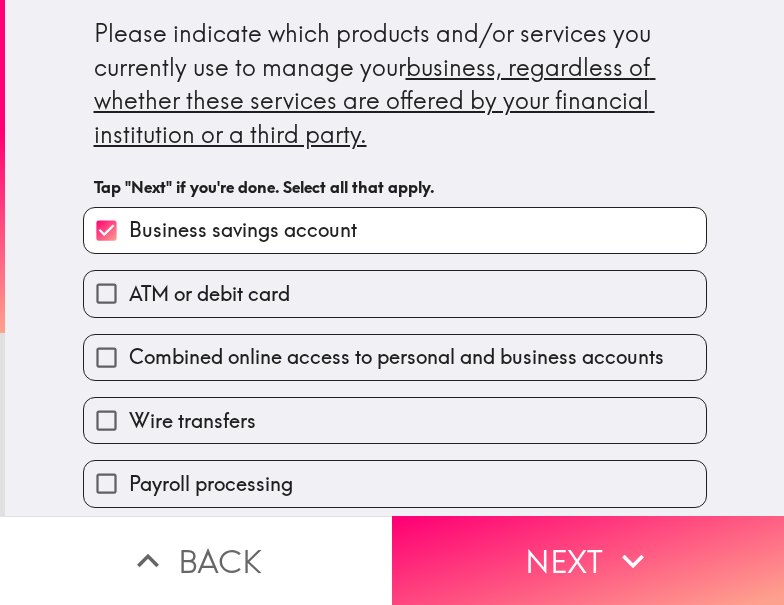 click on "ATM or debit card" at bounding box center [387, 285] 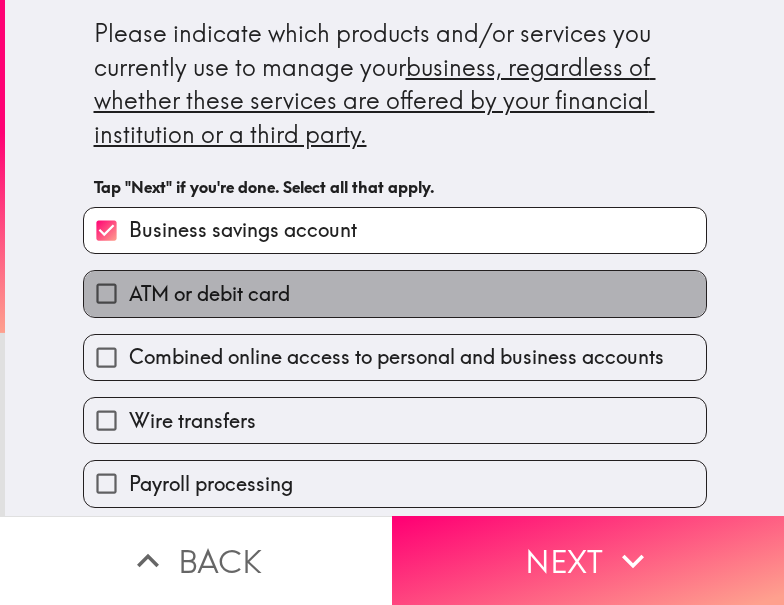 click on "ATM or debit card" at bounding box center (395, 293) 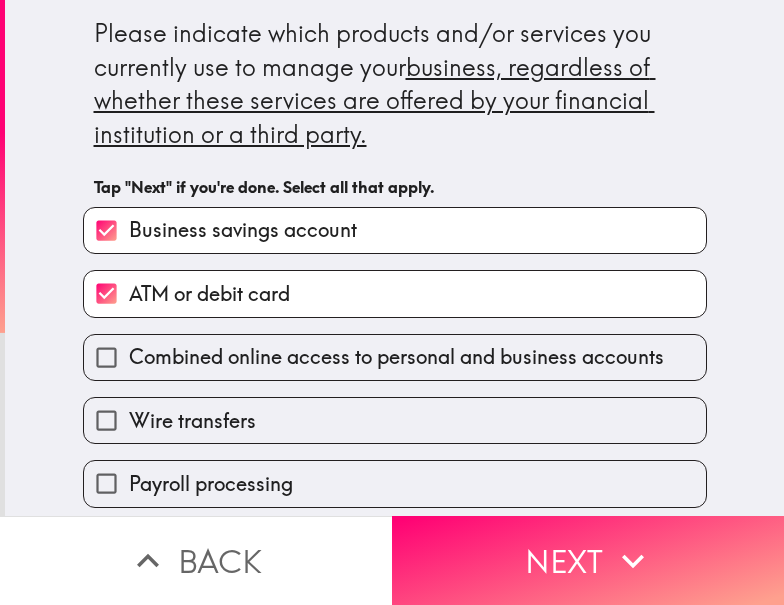 click on "Combined online access to personal and business accounts" at bounding box center [396, 357] 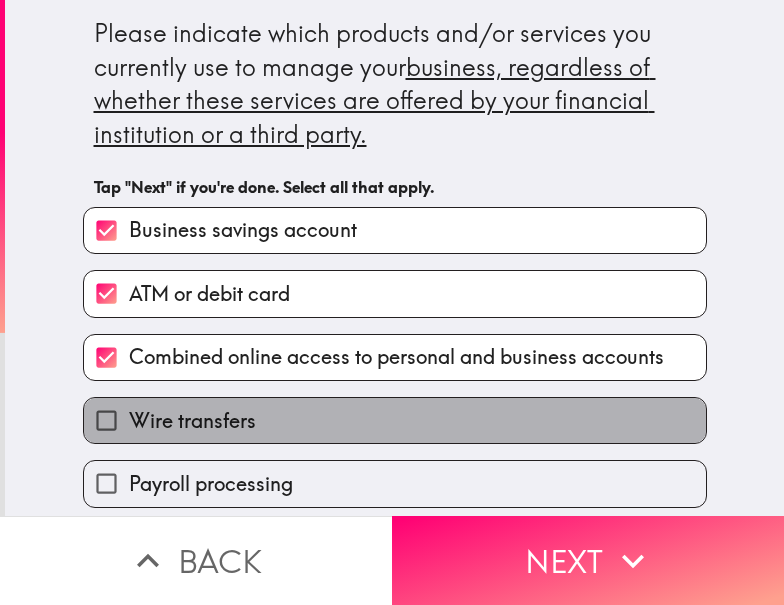 click on "Wire transfers" at bounding box center (395, 420) 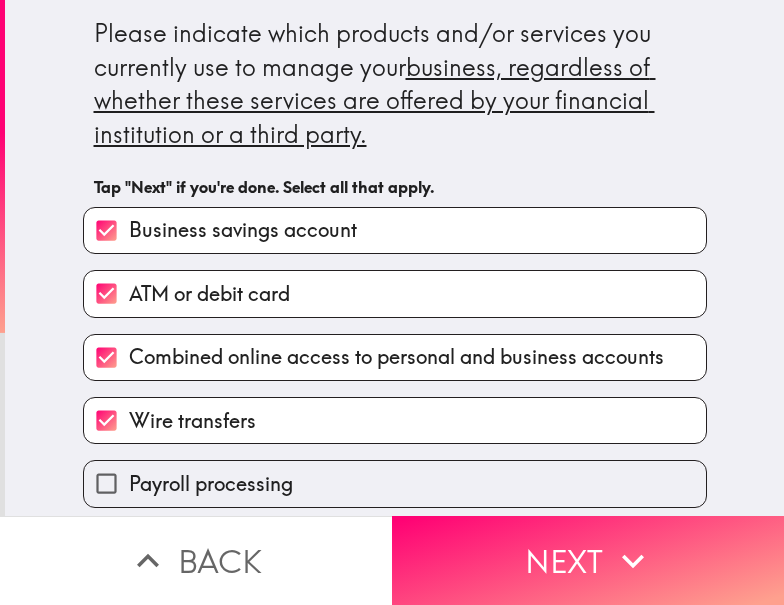 click on "Payroll processing" at bounding box center [395, 483] 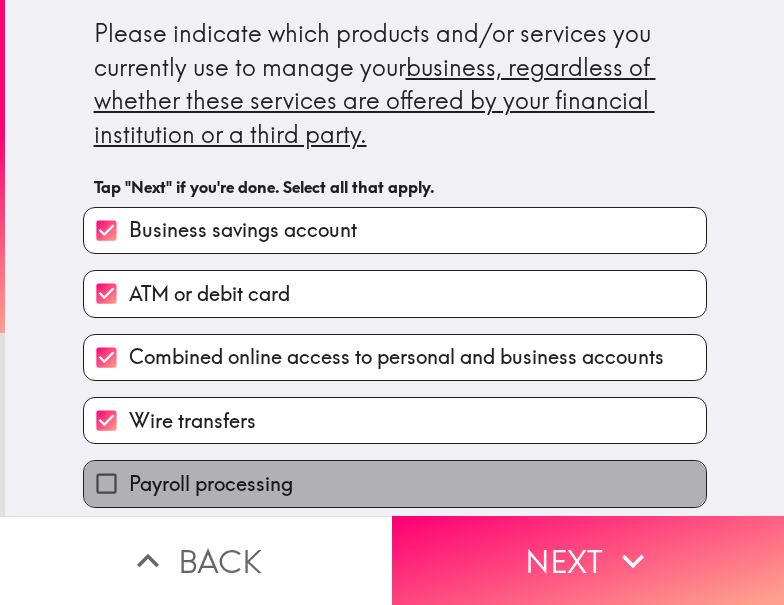 click on "Payroll processing" at bounding box center [211, 484] 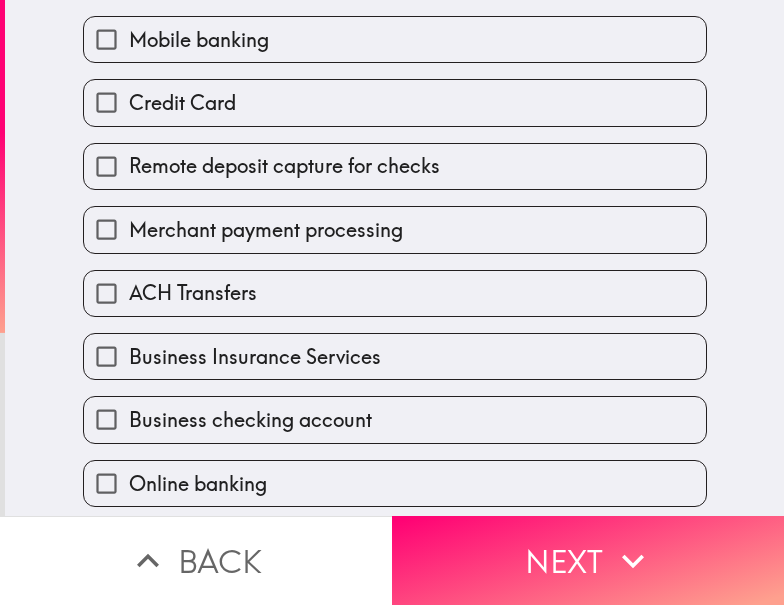 scroll, scrollTop: 707, scrollLeft: 0, axis: vertical 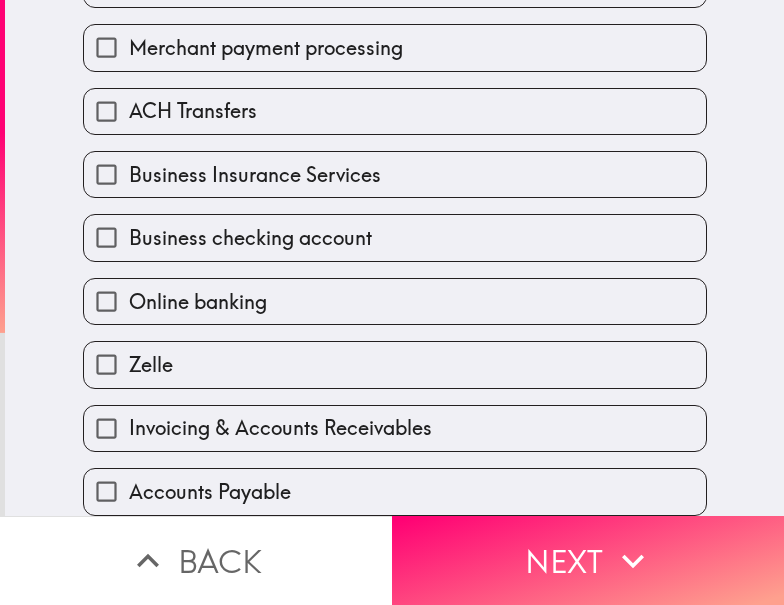 click on "Invoicing & Accounts Receivables" at bounding box center (280, 428) 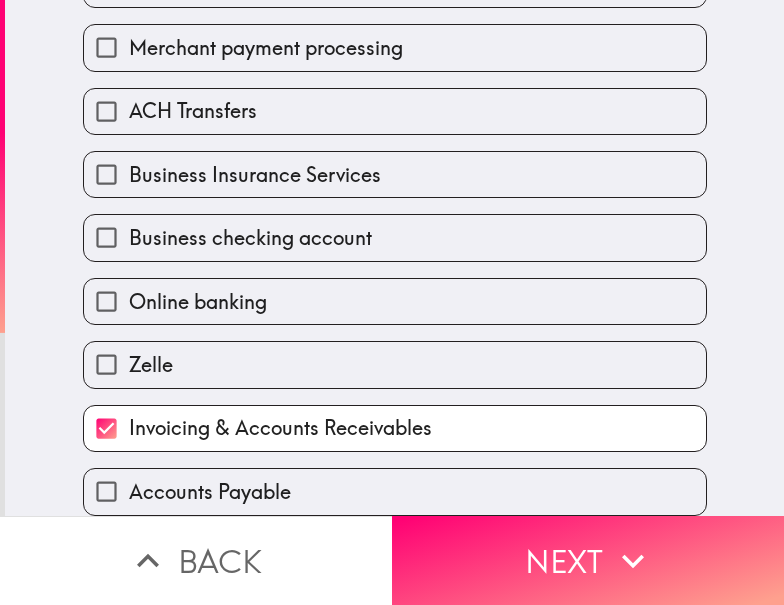 click on "Business checking account" at bounding box center (250, 238) 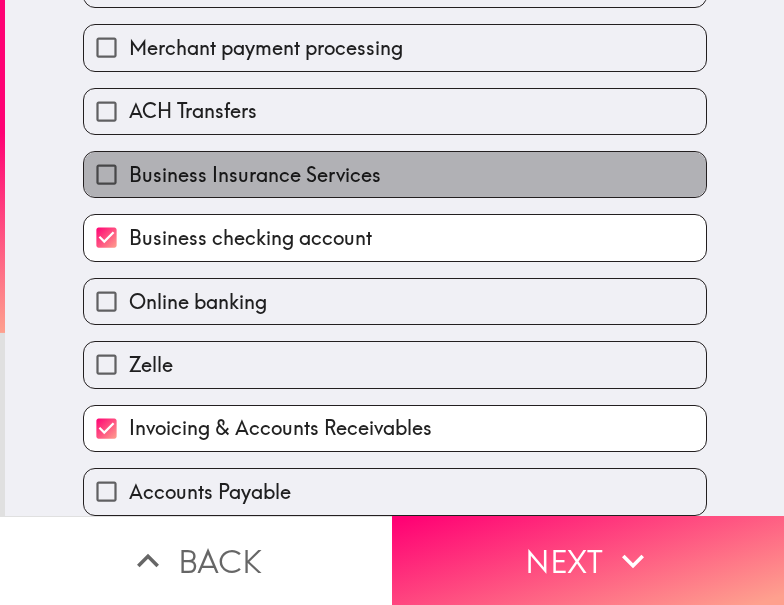click on "Business Insurance Services" at bounding box center [255, 175] 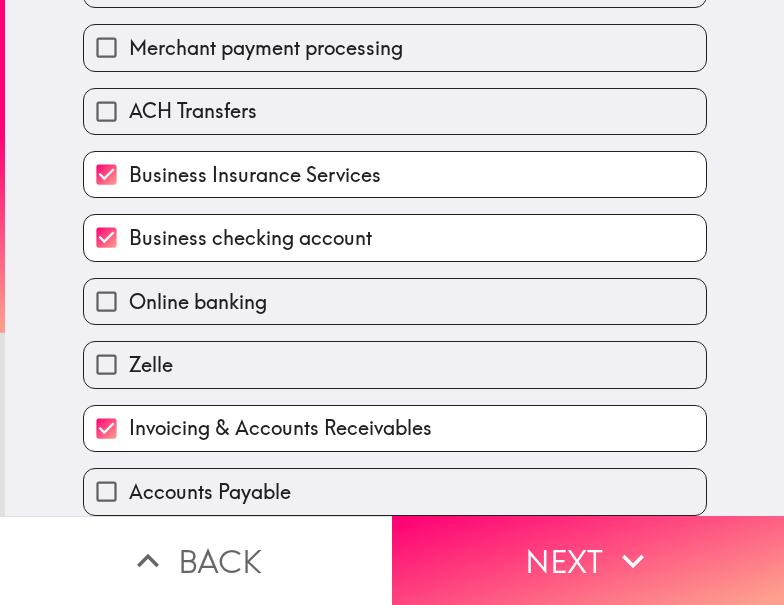 scroll, scrollTop: 507, scrollLeft: 0, axis: vertical 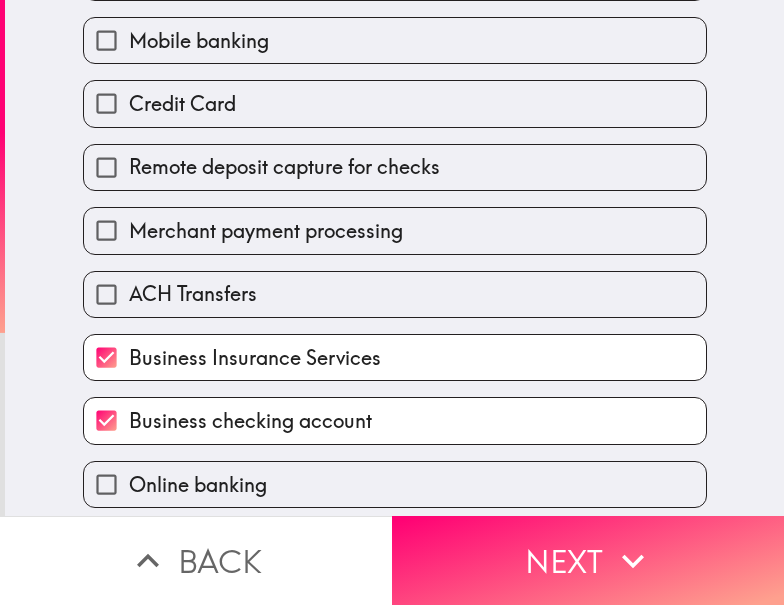 click on "ACH Transfers" at bounding box center (395, 294) 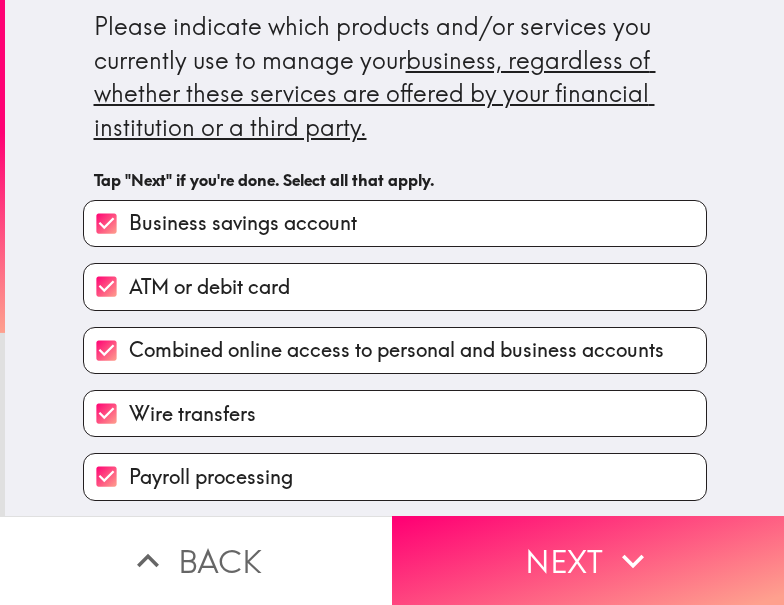 scroll, scrollTop: 107, scrollLeft: 0, axis: vertical 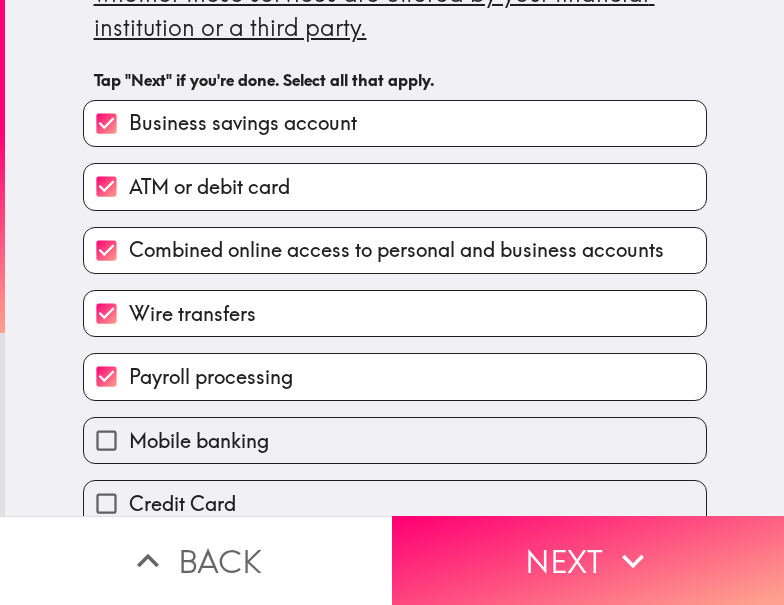 click on "Payroll processing" at bounding box center [395, 376] 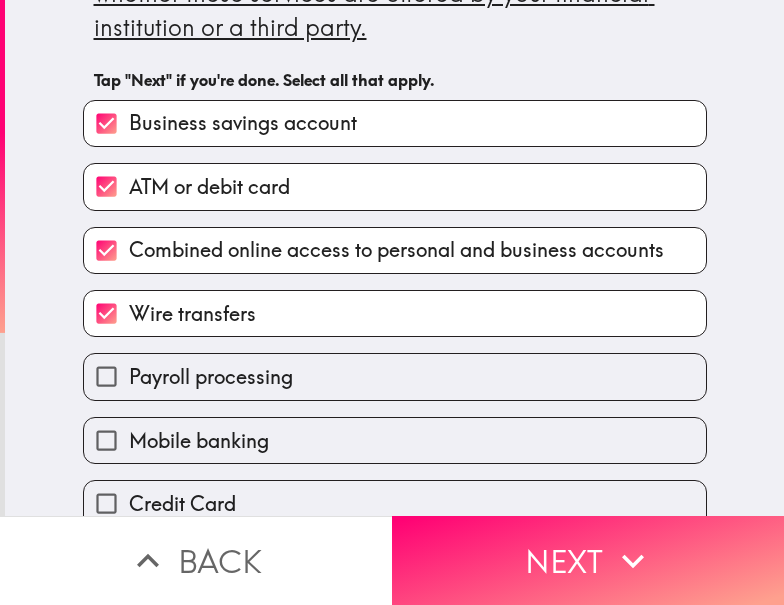 scroll, scrollTop: 207, scrollLeft: 0, axis: vertical 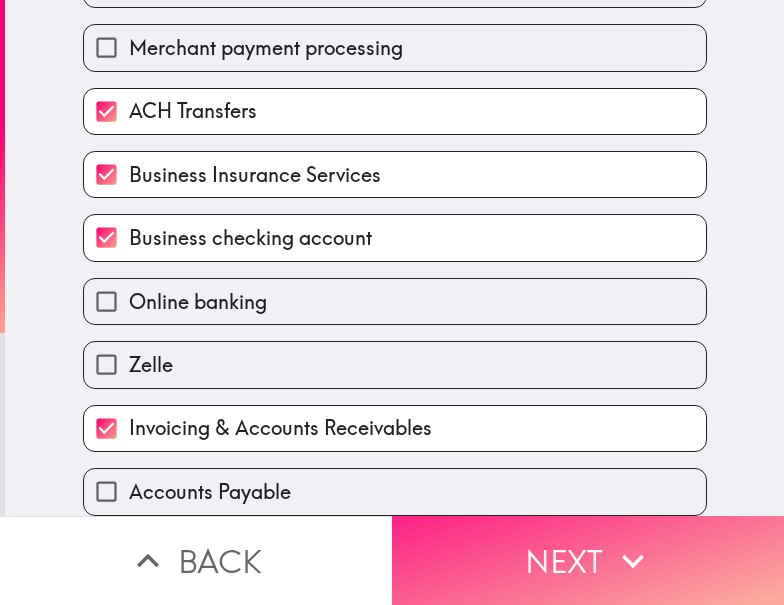 click on "Next" at bounding box center [588, 560] 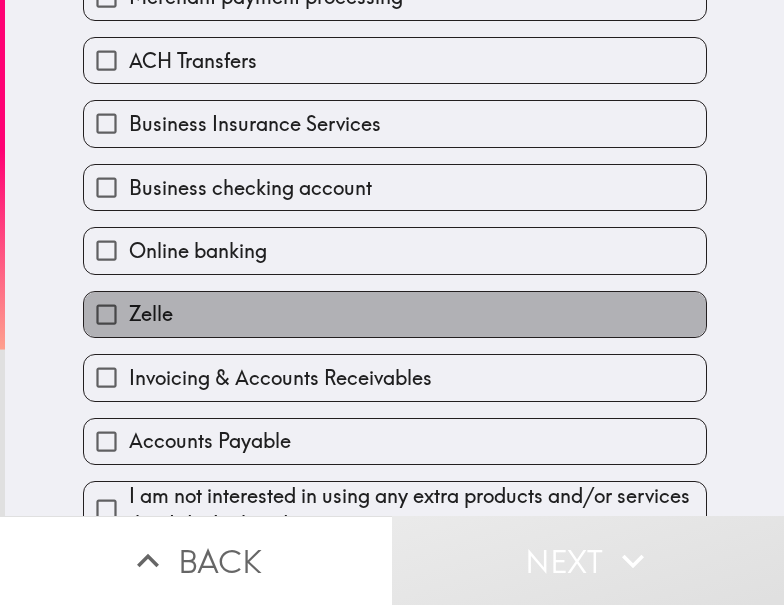 click on "Zelle" at bounding box center [395, 314] 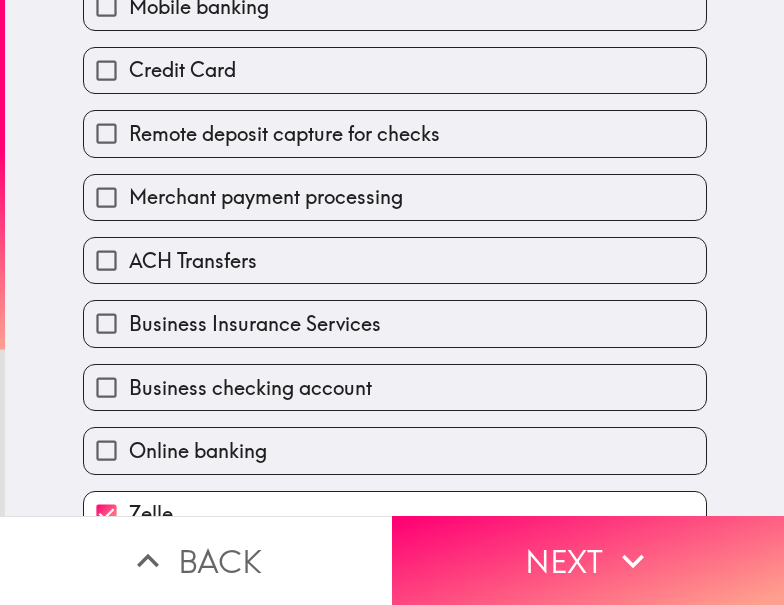 scroll, scrollTop: 747, scrollLeft: 0, axis: vertical 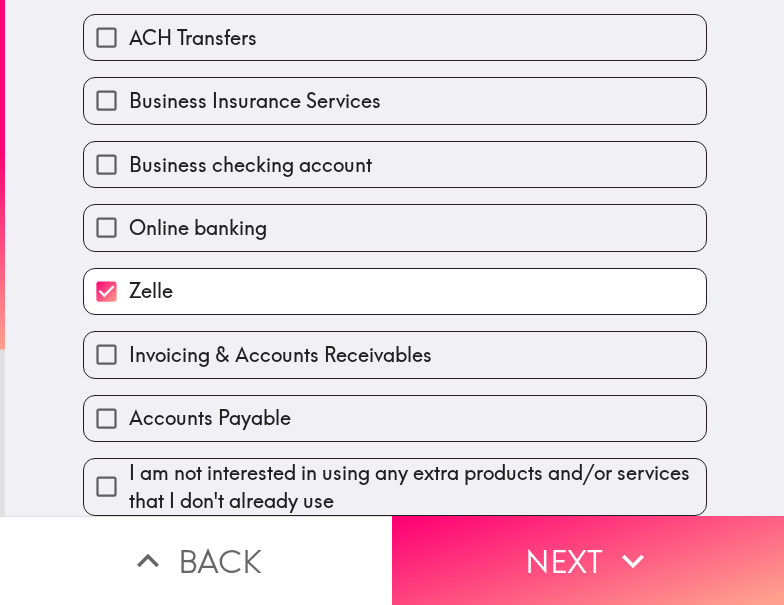 click on "Zelle" at bounding box center (395, 291) 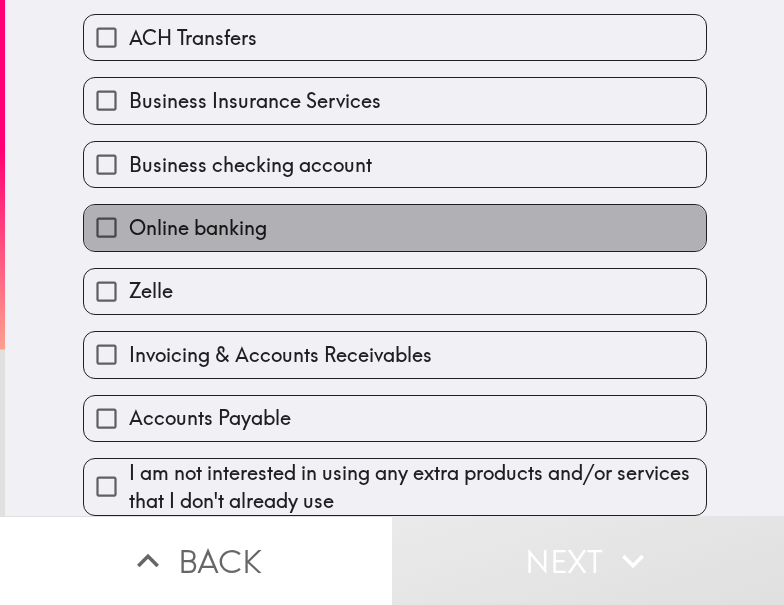 click on "Online banking" at bounding box center (198, 228) 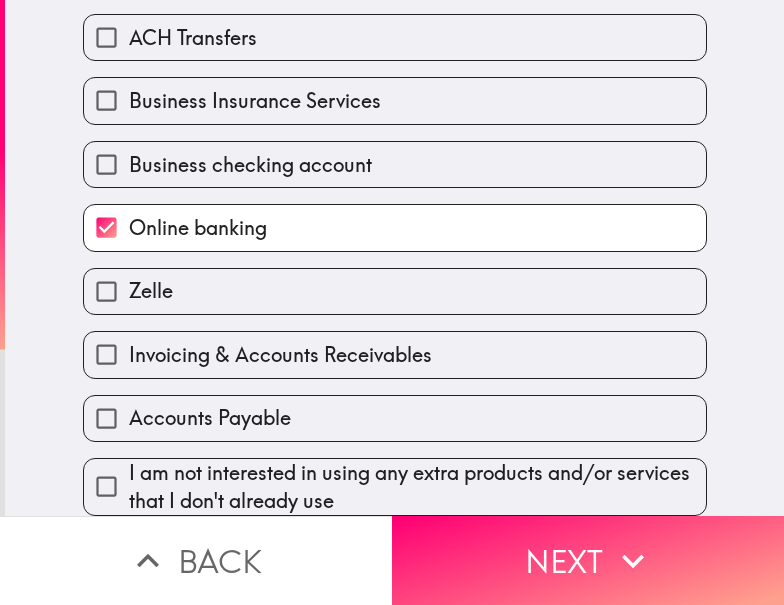 scroll, scrollTop: 447, scrollLeft: 0, axis: vertical 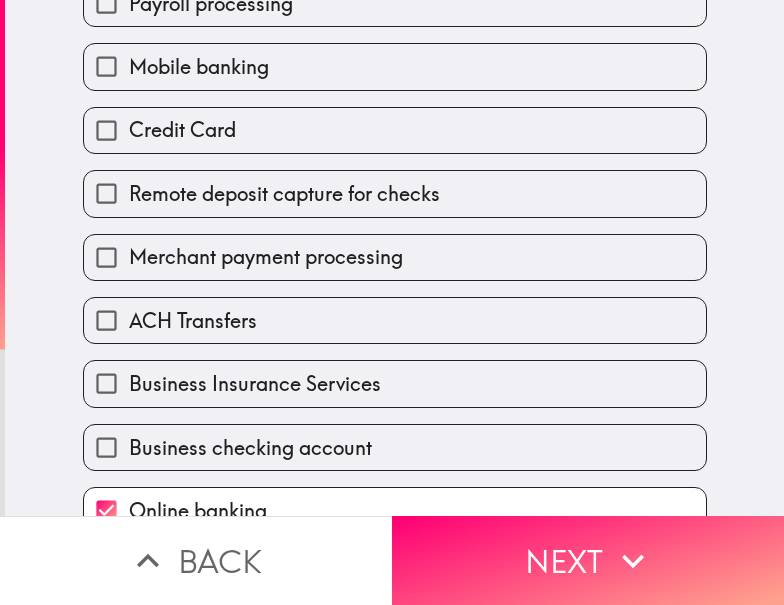 click on "Credit Card" at bounding box center [182, 130] 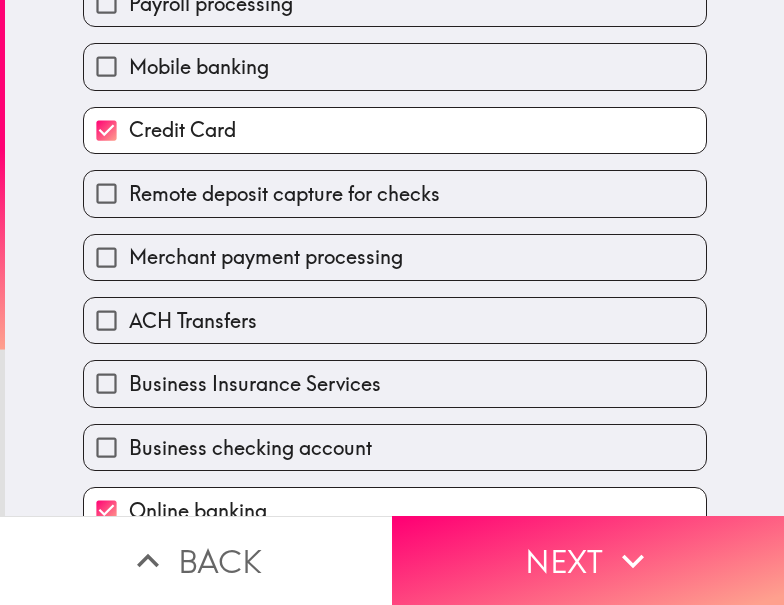 scroll, scrollTop: 747, scrollLeft: 0, axis: vertical 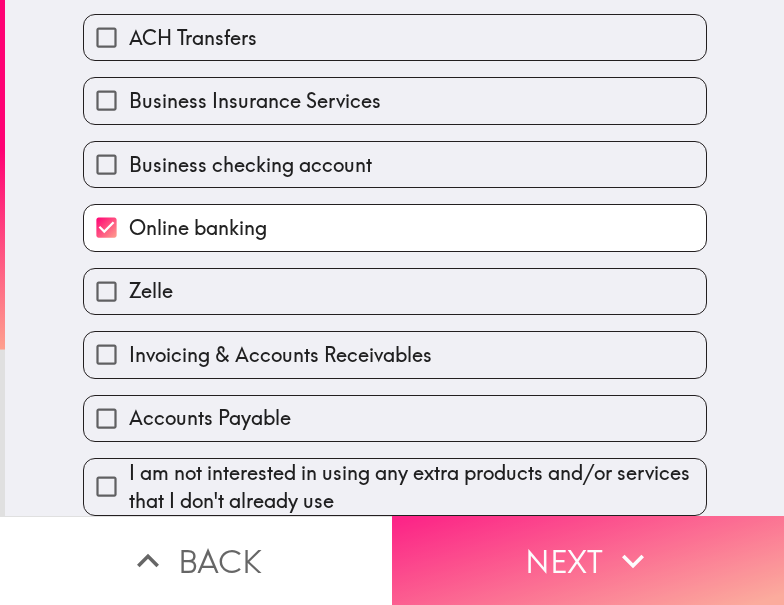 drag, startPoint x: 549, startPoint y: 540, endPoint x: 533, endPoint y: 529, distance: 19.416489 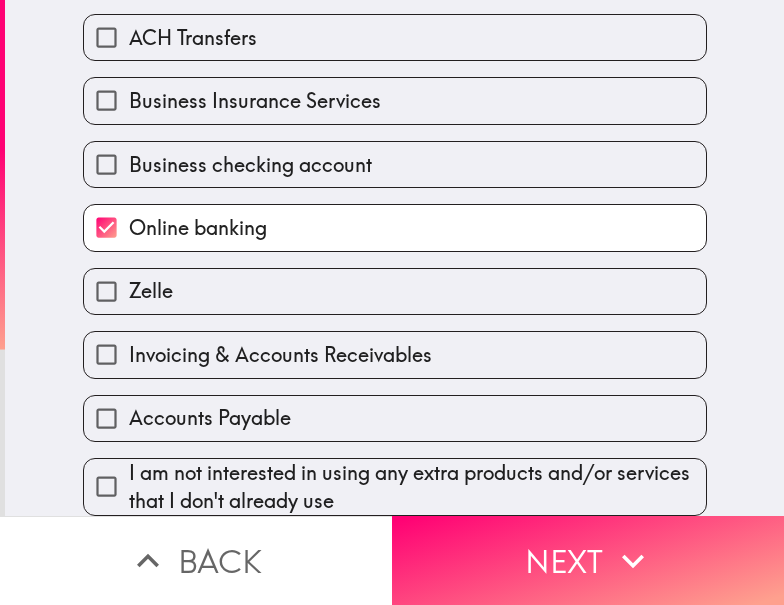 scroll, scrollTop: 0, scrollLeft: 0, axis: both 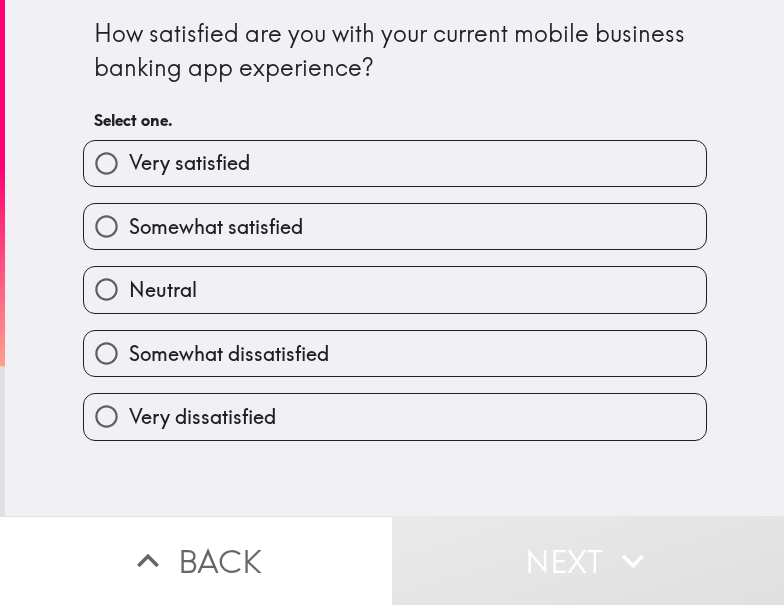click on "Somewhat satisfied" at bounding box center [395, 226] 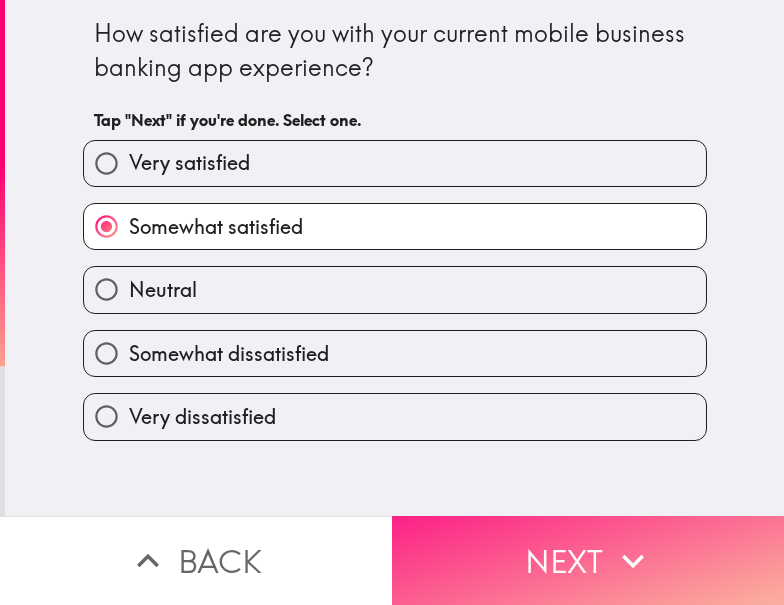 drag, startPoint x: 537, startPoint y: 564, endPoint x: 511, endPoint y: 535, distance: 38.948685 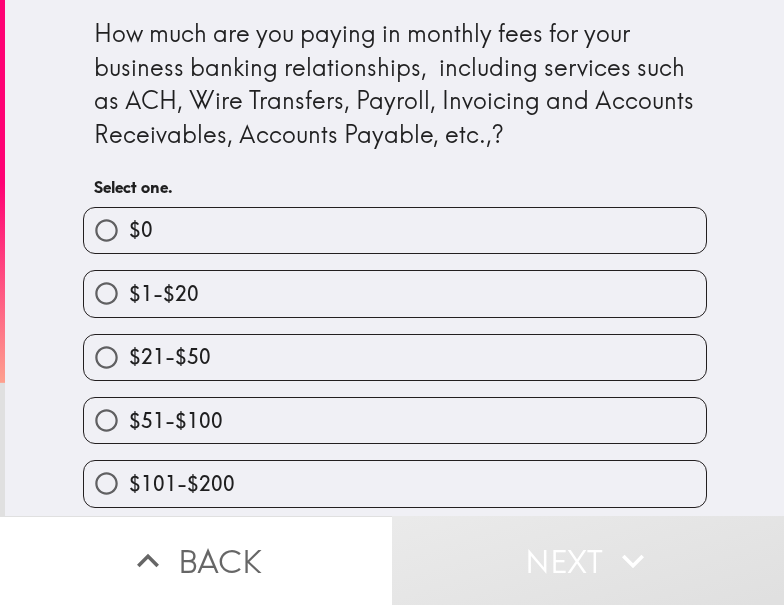 click on "$51-$100" at bounding box center (395, 420) 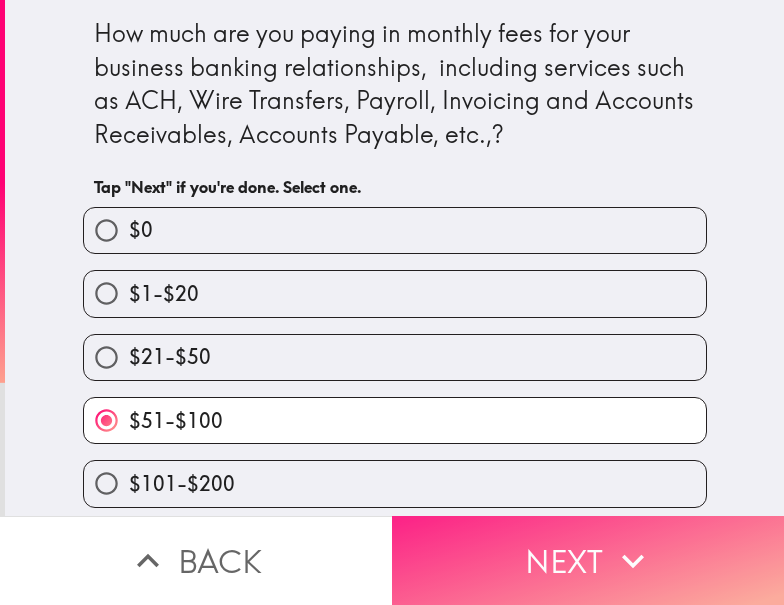 drag, startPoint x: 381, startPoint y: 542, endPoint x: 394, endPoint y: 542, distance: 13 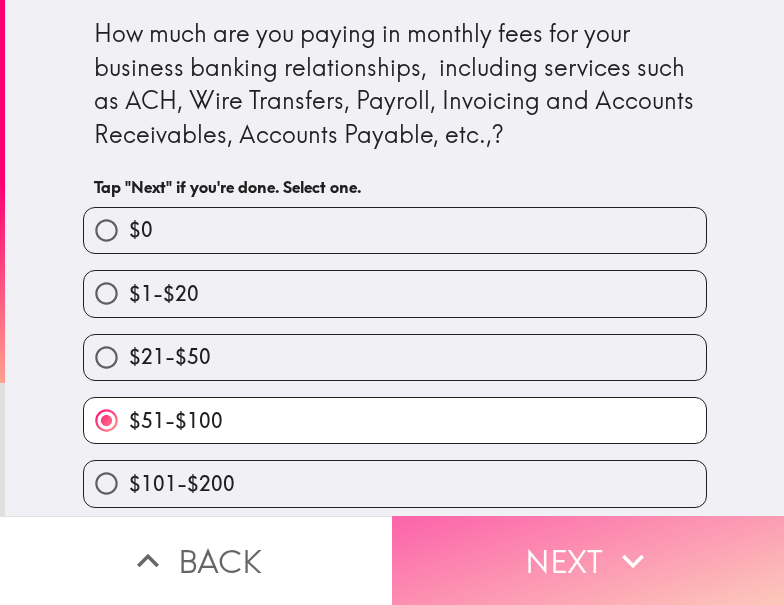 click on "Next" at bounding box center [588, 560] 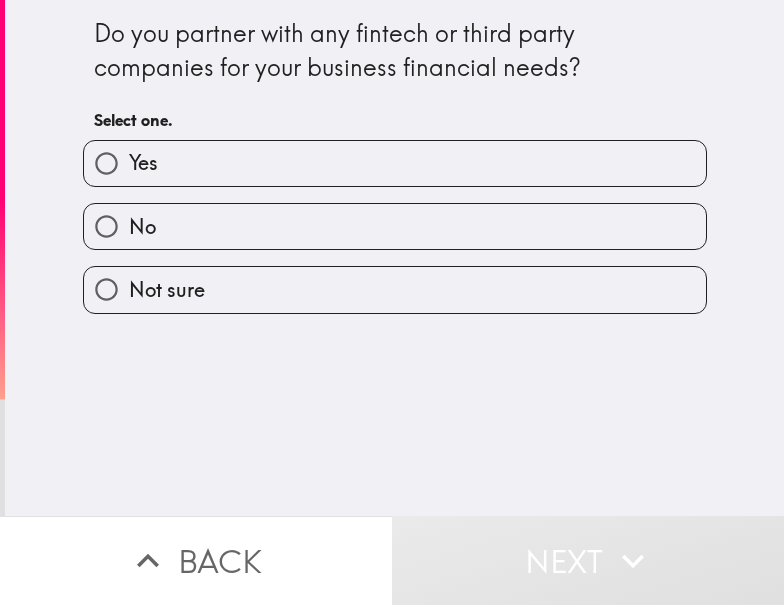 drag, startPoint x: 266, startPoint y: 164, endPoint x: 251, endPoint y: 151, distance: 19.849434 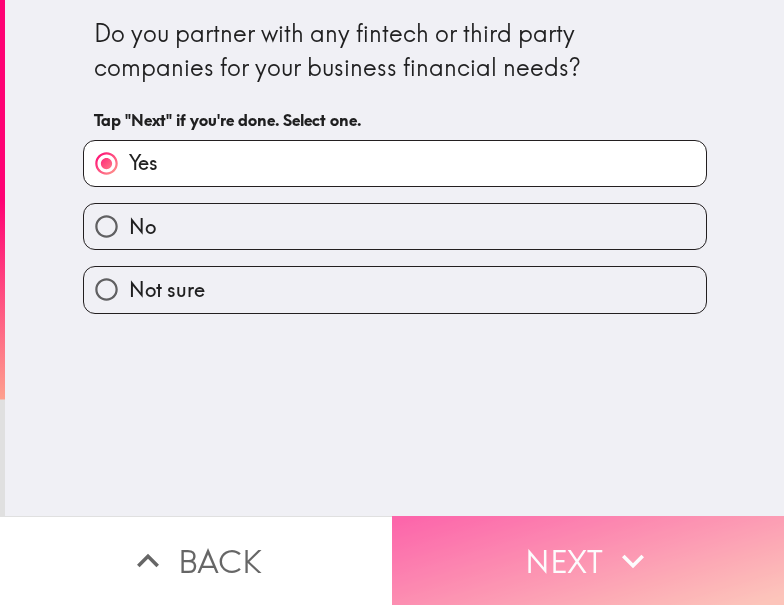 click on "Next" at bounding box center [588, 560] 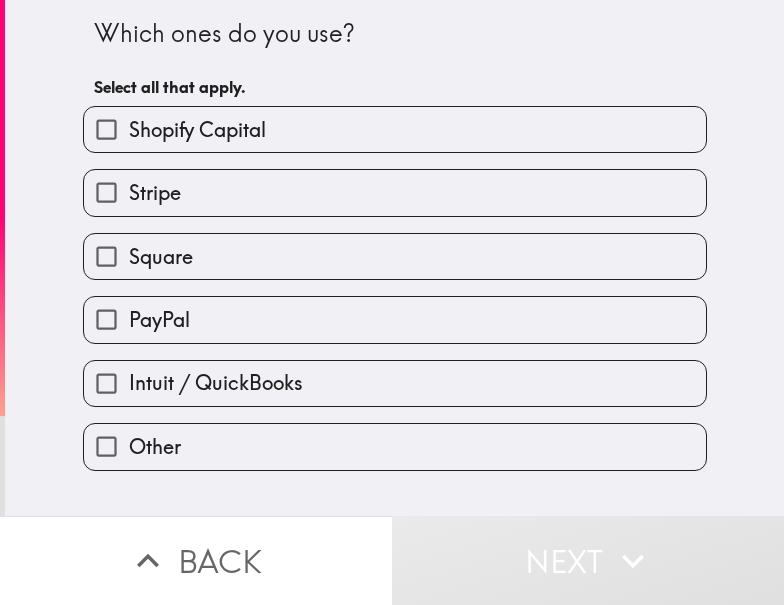 click on "Stripe" at bounding box center [395, 192] 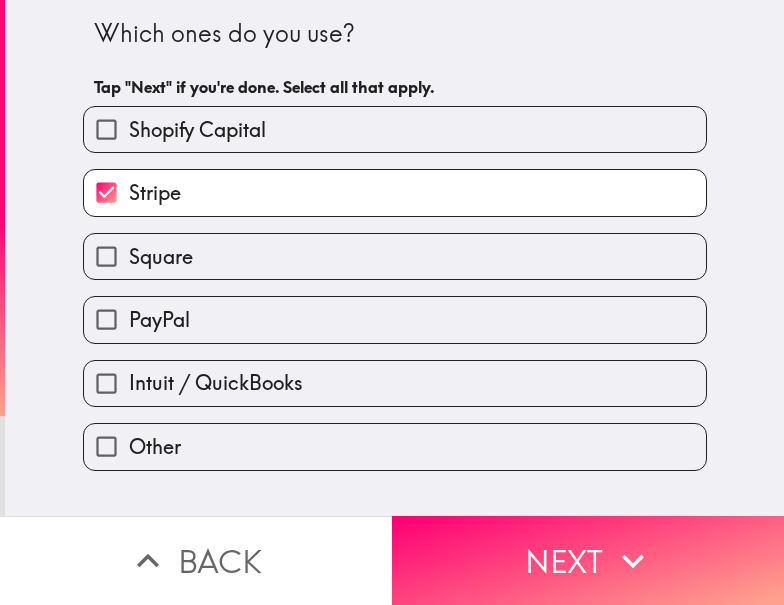 click on "Intuit / QuickBooks" at bounding box center (216, 383) 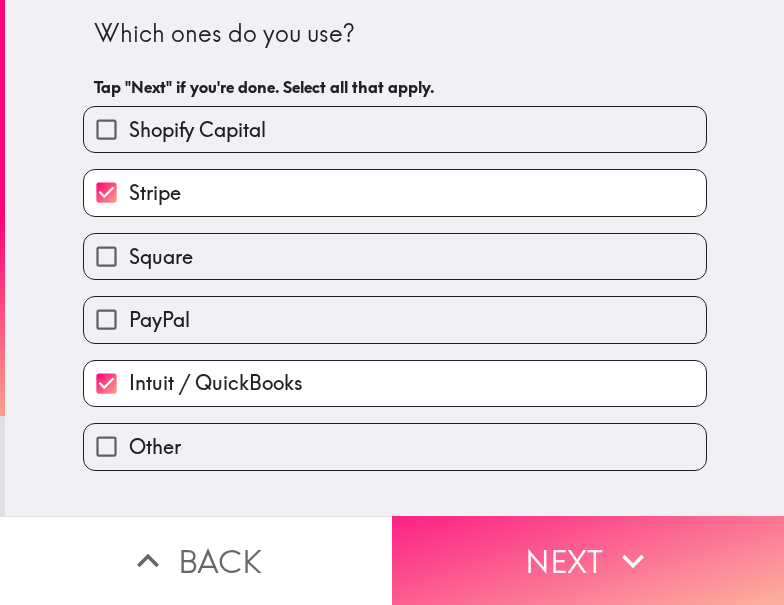 click on "Next" at bounding box center [588, 560] 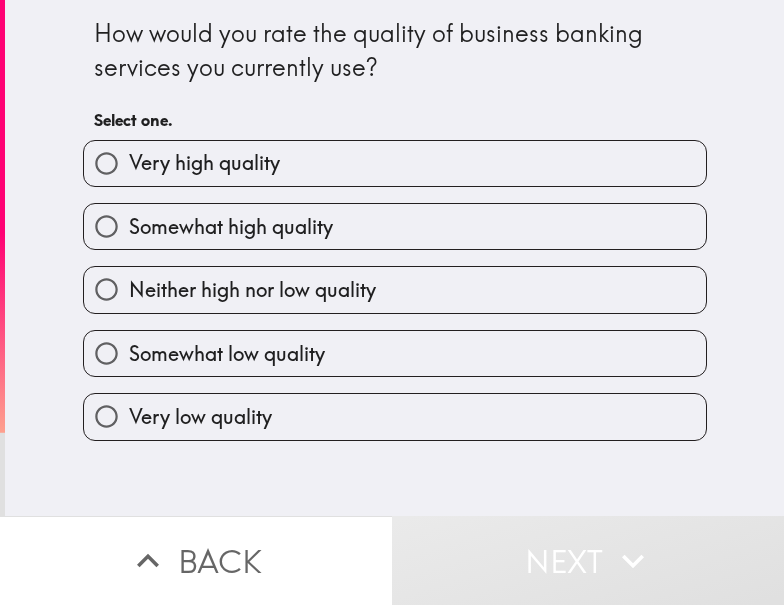 click on "Somewhat high quality" at bounding box center (387, 218) 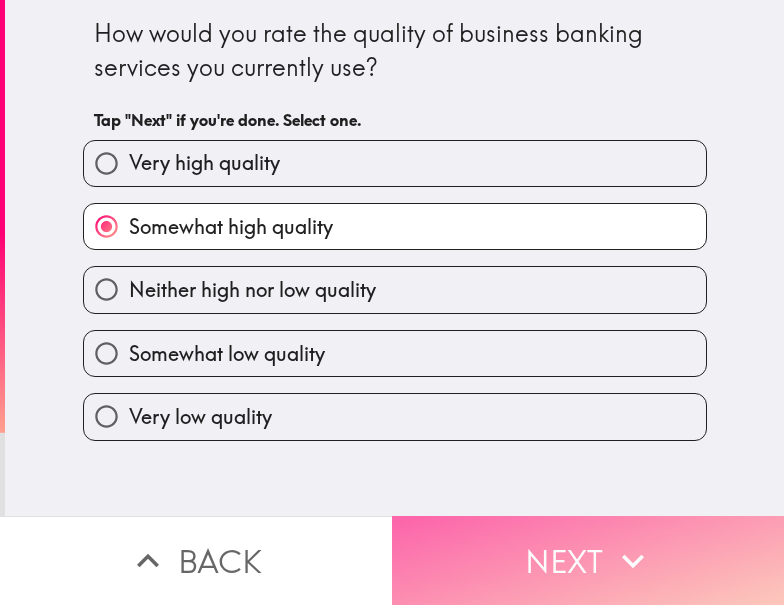 click on "Next" at bounding box center [588, 560] 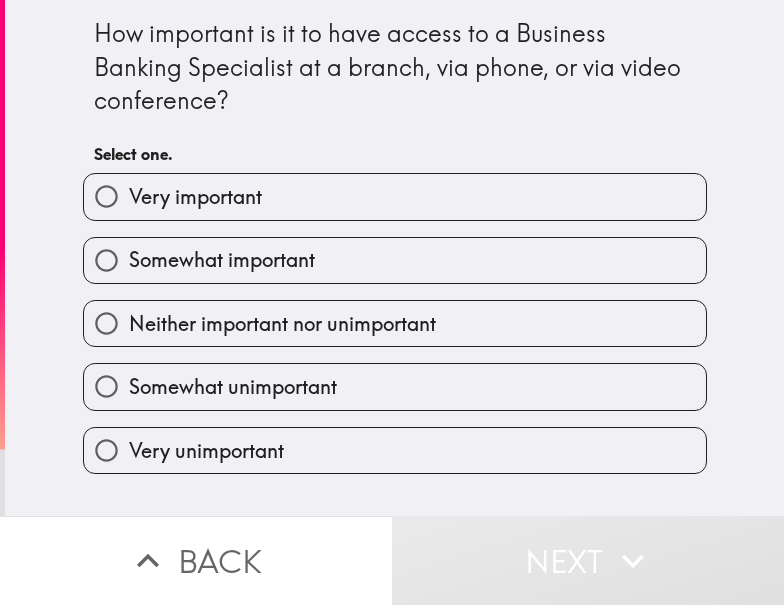 click on "Very important" at bounding box center (395, 196) 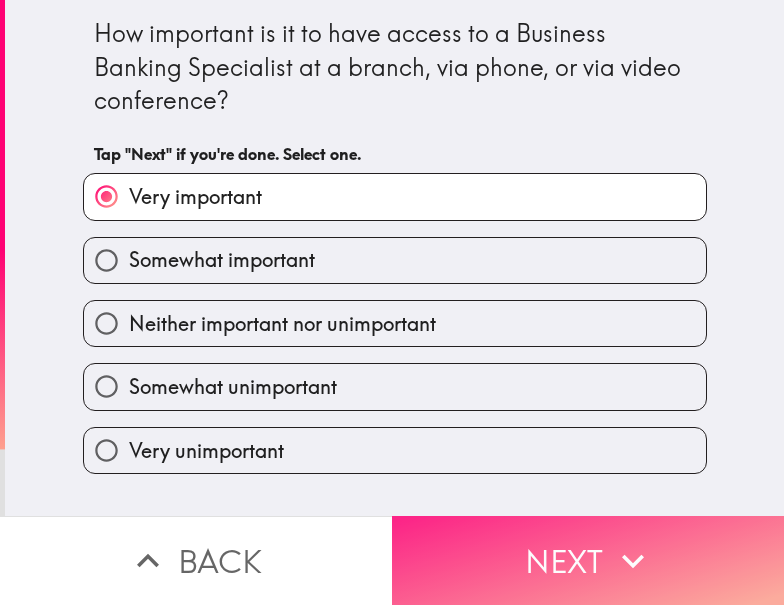 drag, startPoint x: 497, startPoint y: 550, endPoint x: 490, endPoint y: 542, distance: 10.630146 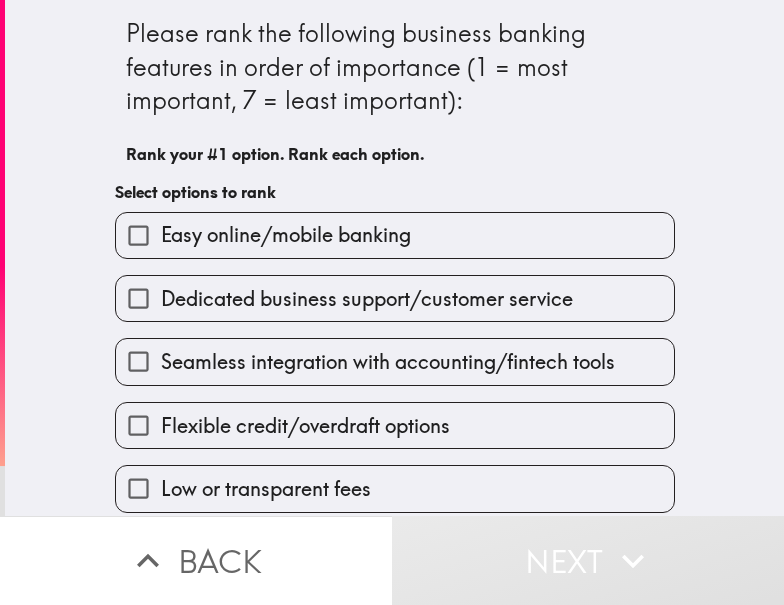 click on "Flexible credit/overdraft options" at bounding box center (387, 417) 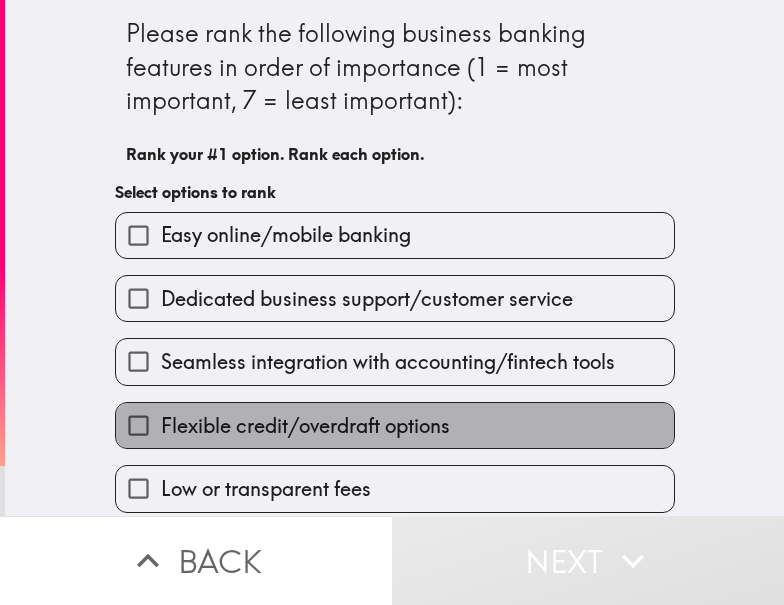 click on "Flexible credit/overdraft options" at bounding box center [305, 426] 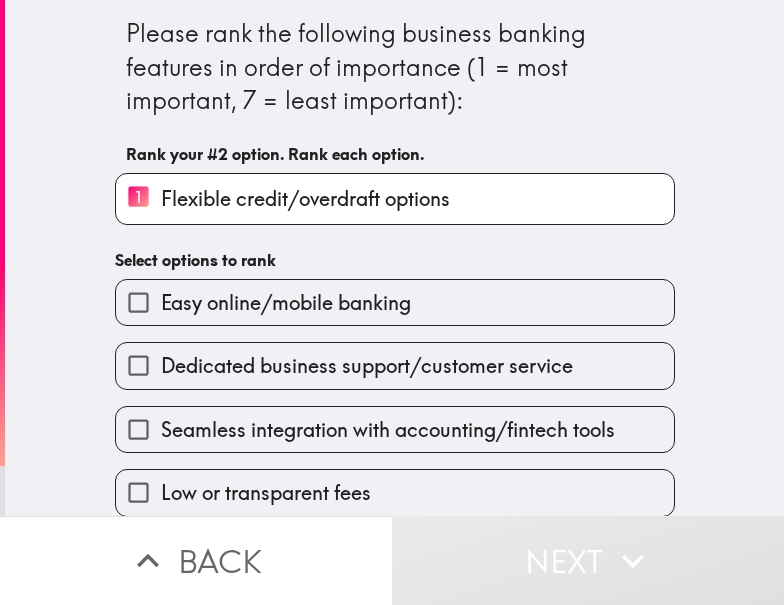click on "Easy online/mobile banking" at bounding box center (286, 303) 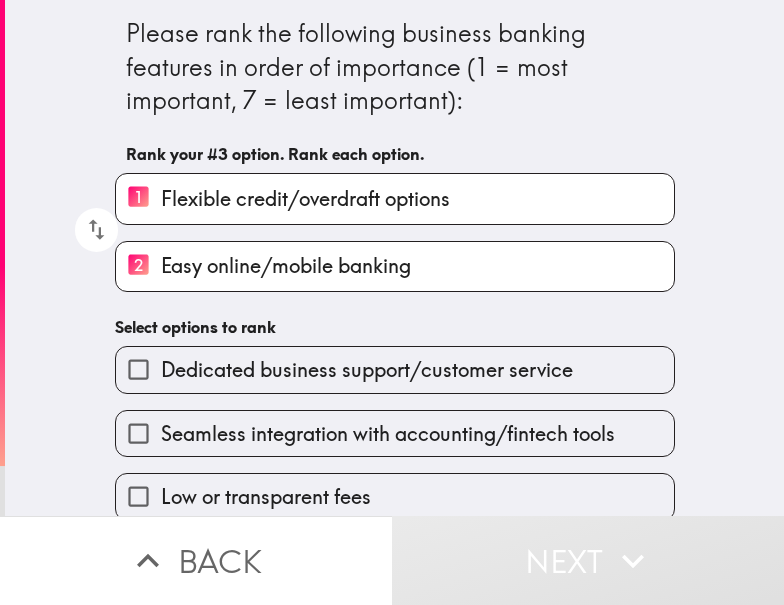 click on "Seamless integration with accounting/fintech tools" at bounding box center (387, 425) 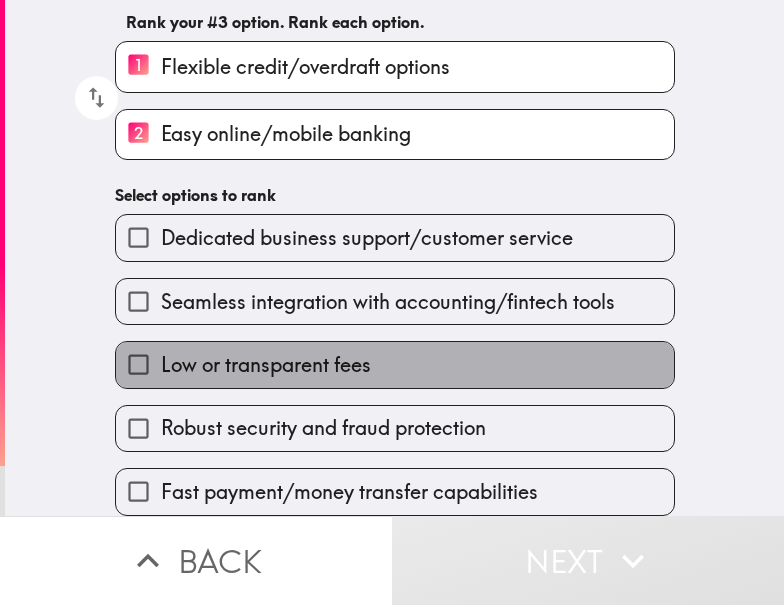 click on "Low or transparent fees" at bounding box center [395, 364] 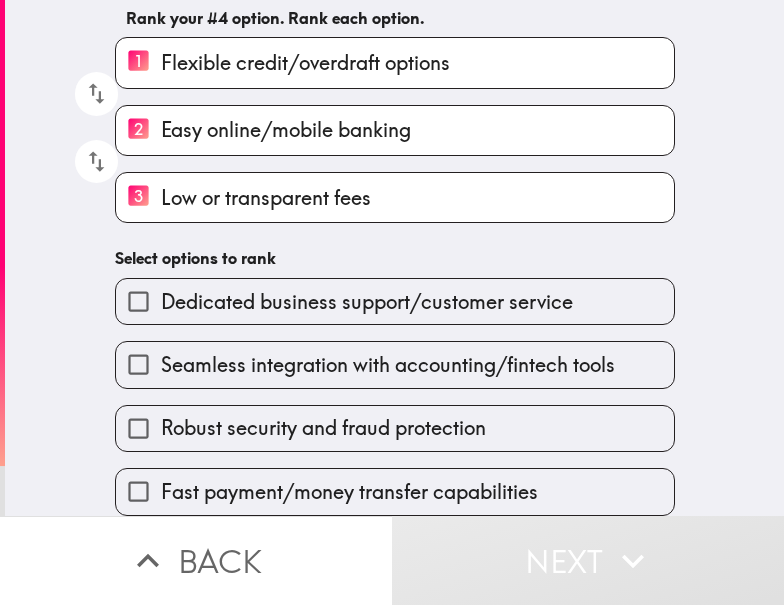 click on "Seamless integration with accounting/fintech tools" at bounding box center (395, 364) 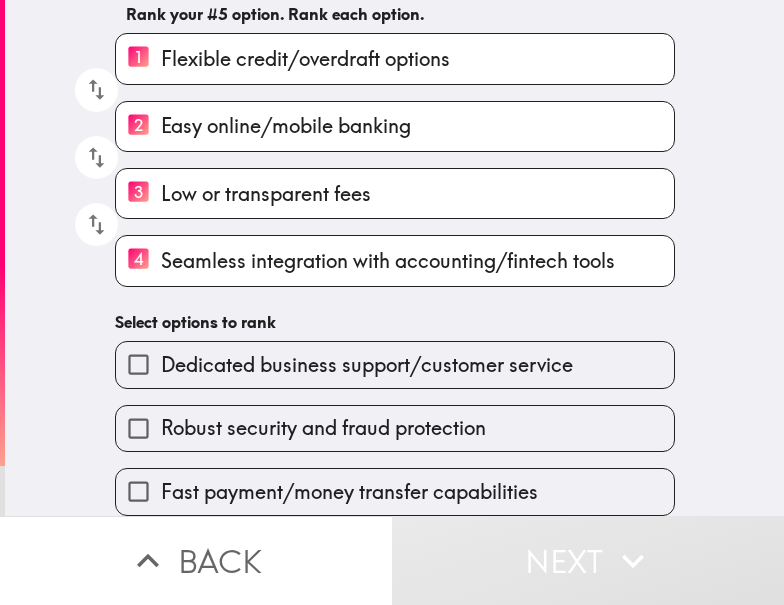 click on "Robust security and fraud protection" at bounding box center [387, 420] 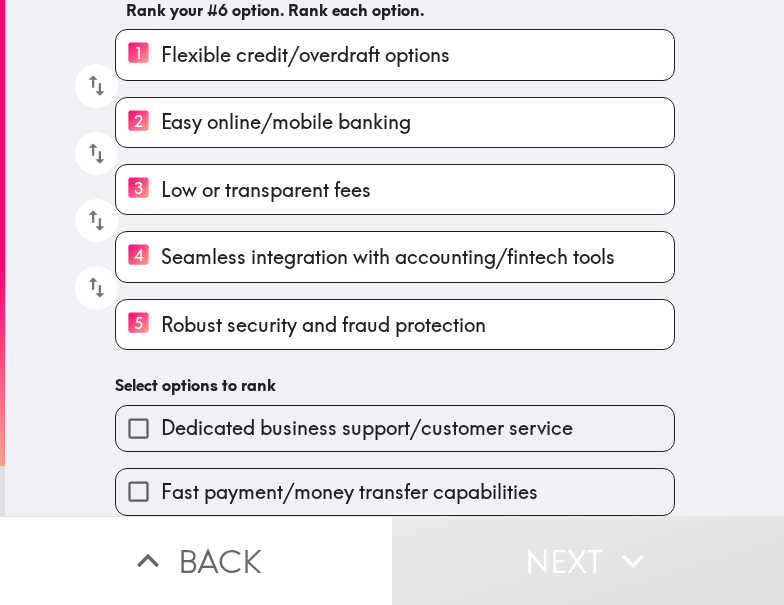 click on "Dedicated business support/customer service" at bounding box center (367, 428) 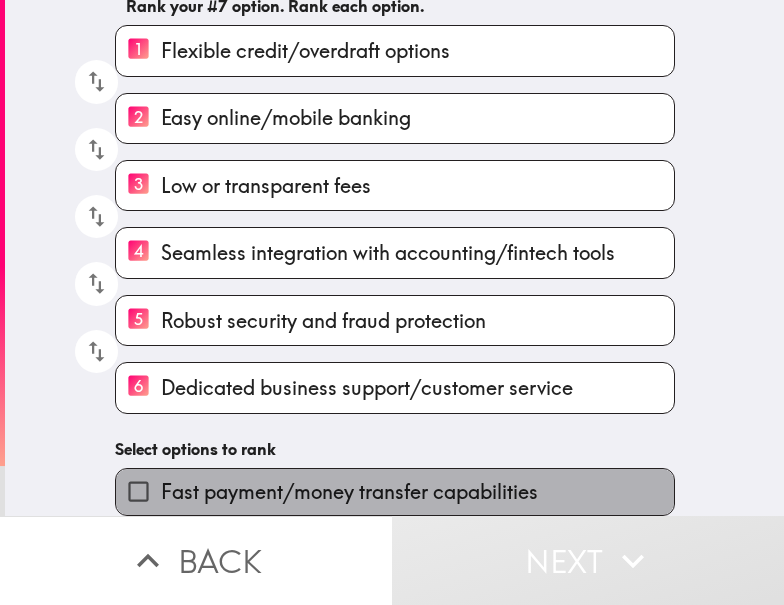 click on "Fast payment/money transfer capabilities" at bounding box center [349, 492] 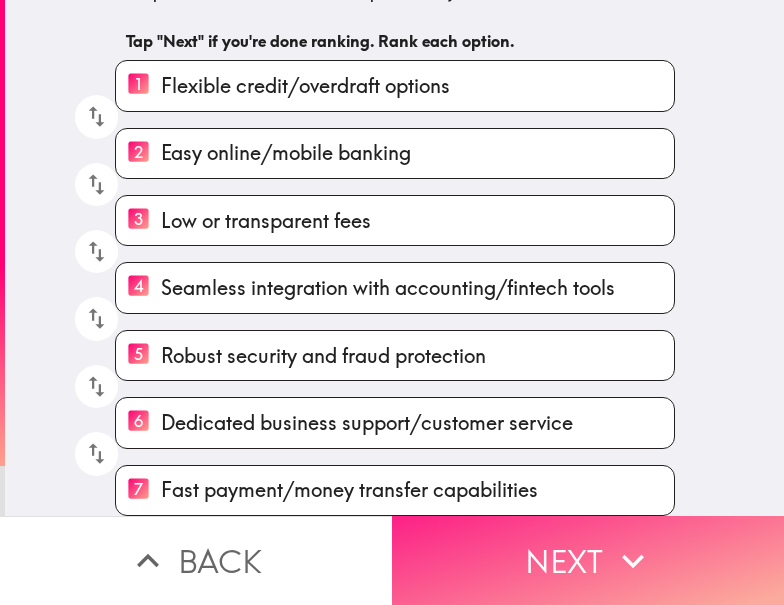 click on "Next" at bounding box center [588, 560] 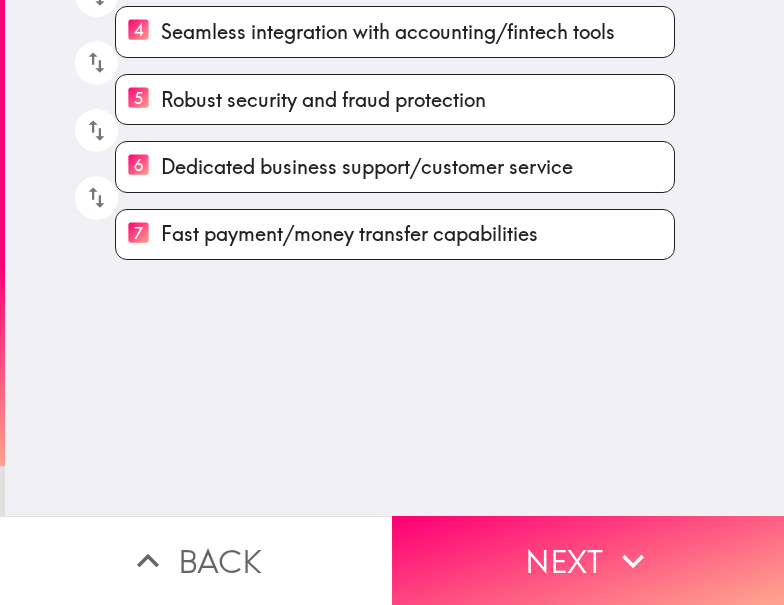 scroll, scrollTop: 0, scrollLeft: 0, axis: both 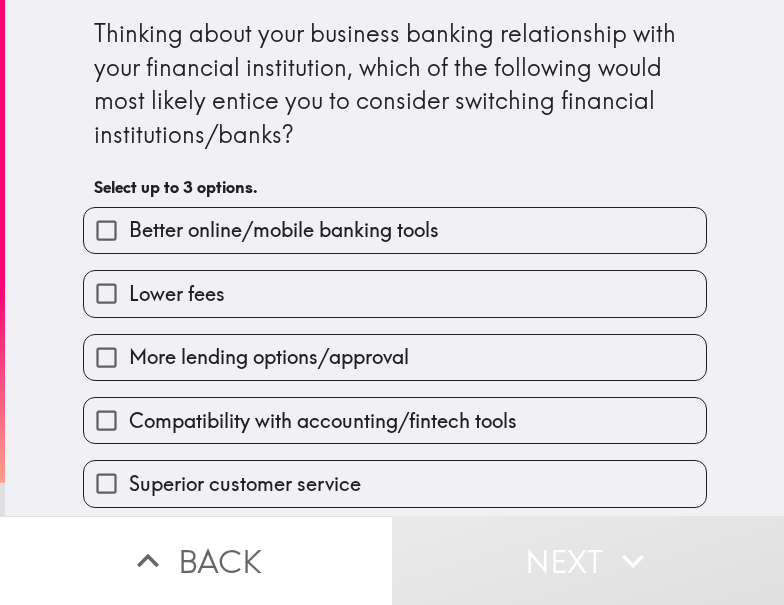 click on "Lower fees" at bounding box center [395, 293] 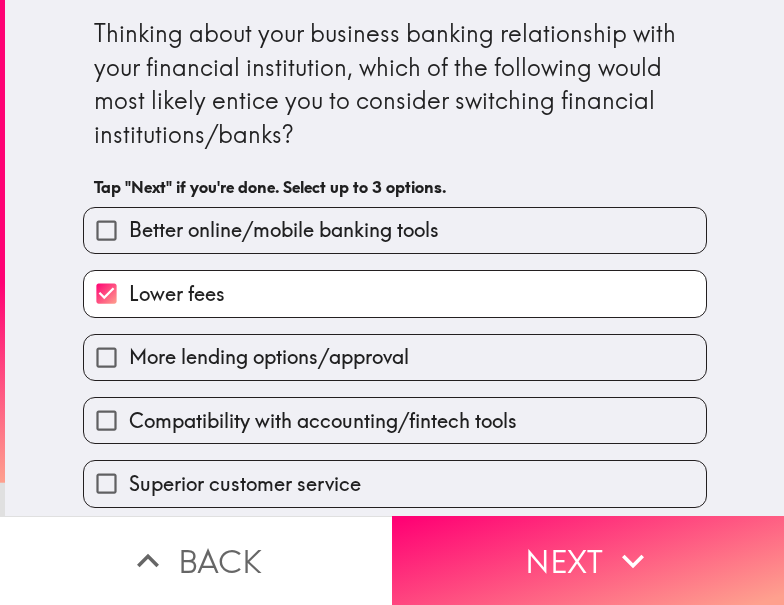 click on "Compatibility with accounting/fintech tools" at bounding box center [323, 421] 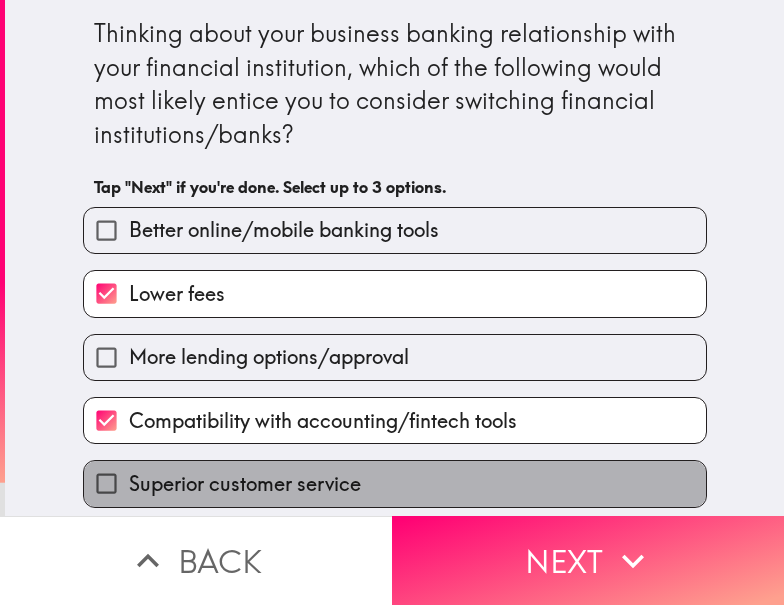 click on "Superior customer service" at bounding box center (245, 484) 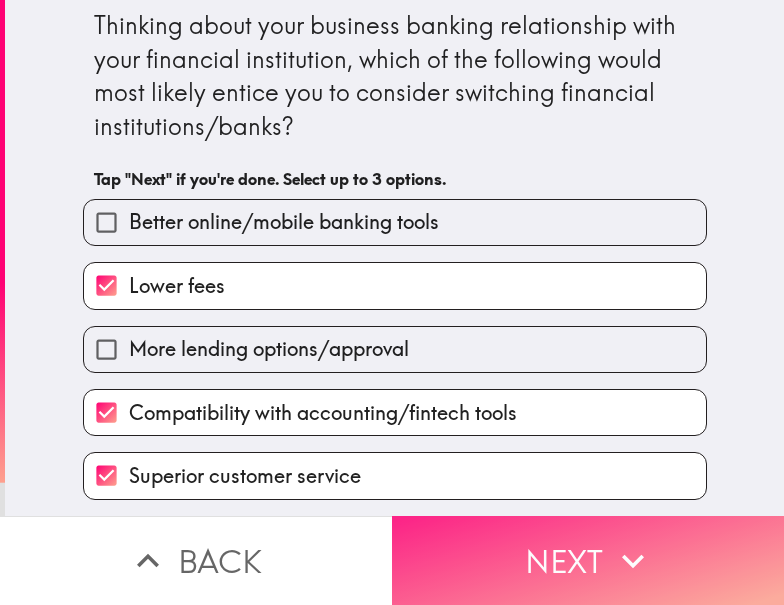 click on "Next" at bounding box center (588, 560) 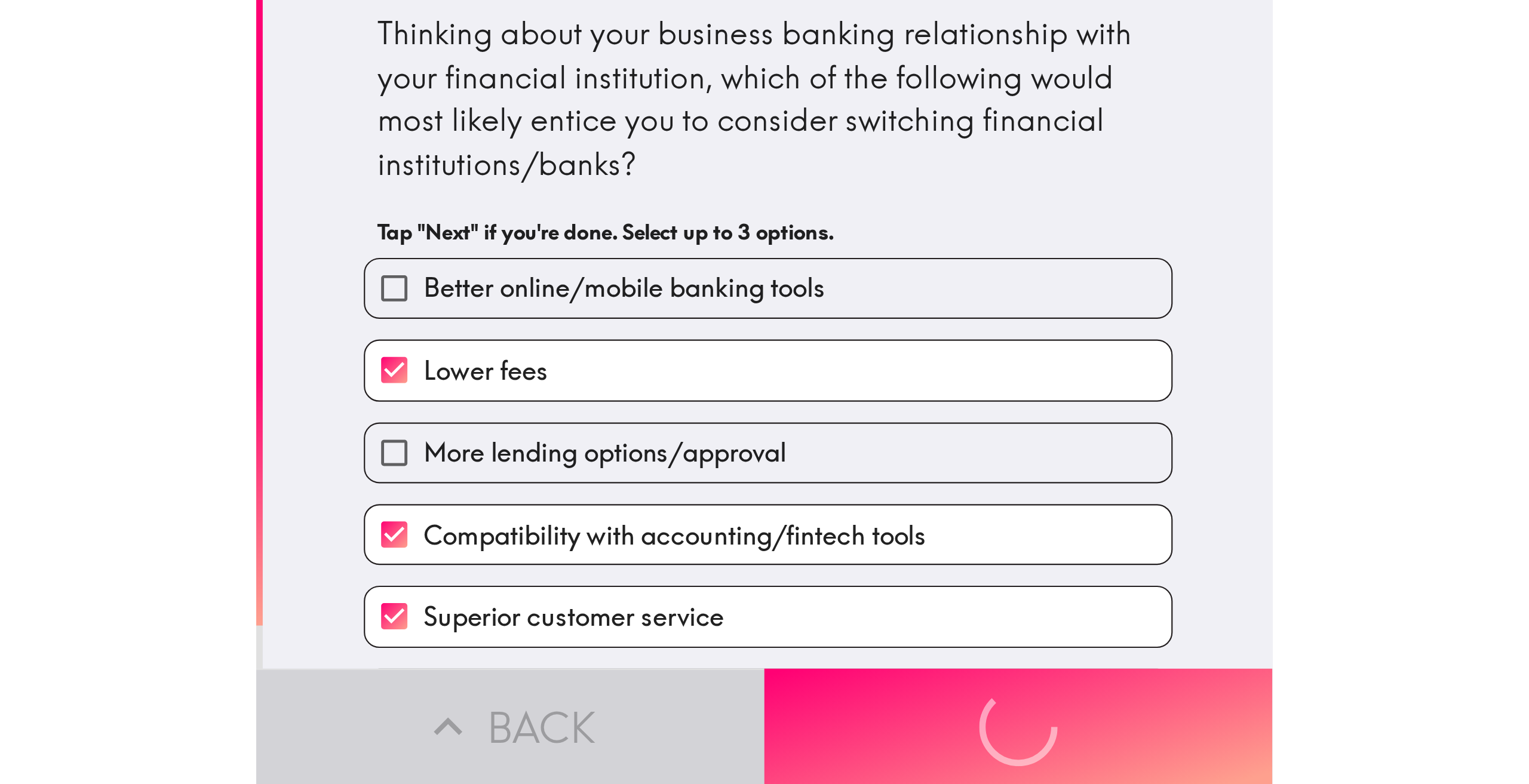 scroll, scrollTop: 0, scrollLeft: 0, axis: both 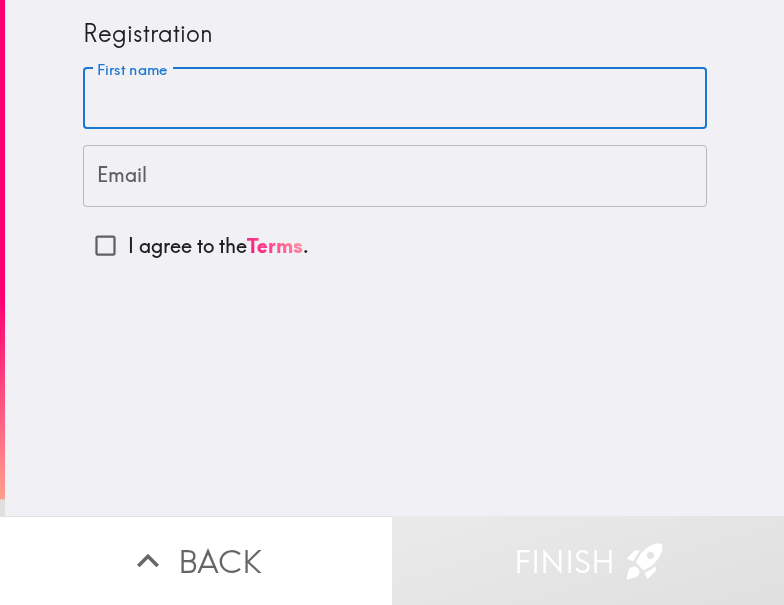 click on "First name First name" at bounding box center [395, 99] 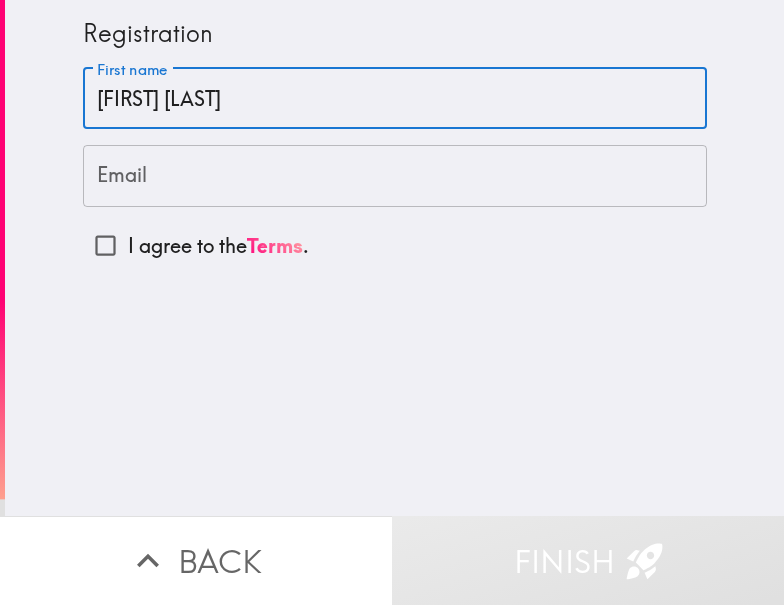 type on "[FIRST] [LAST]" 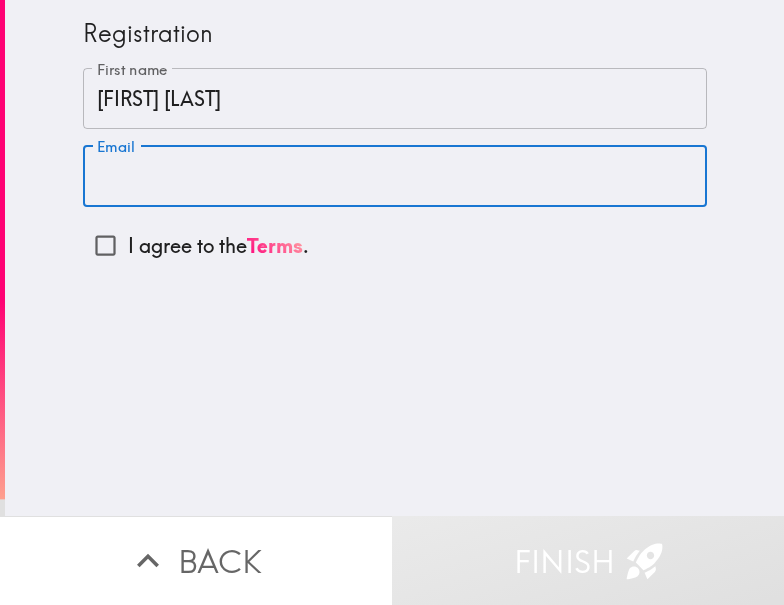 paste on "[EMAIL]" 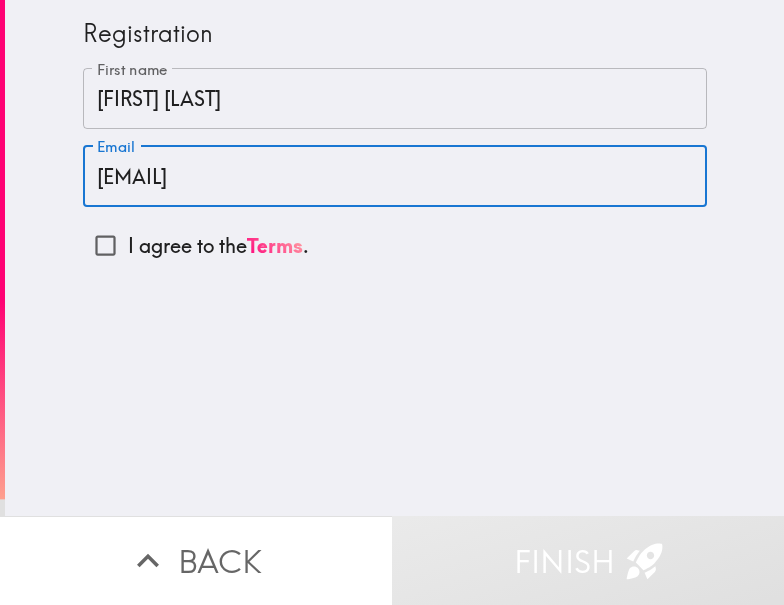 type on "[EMAIL]" 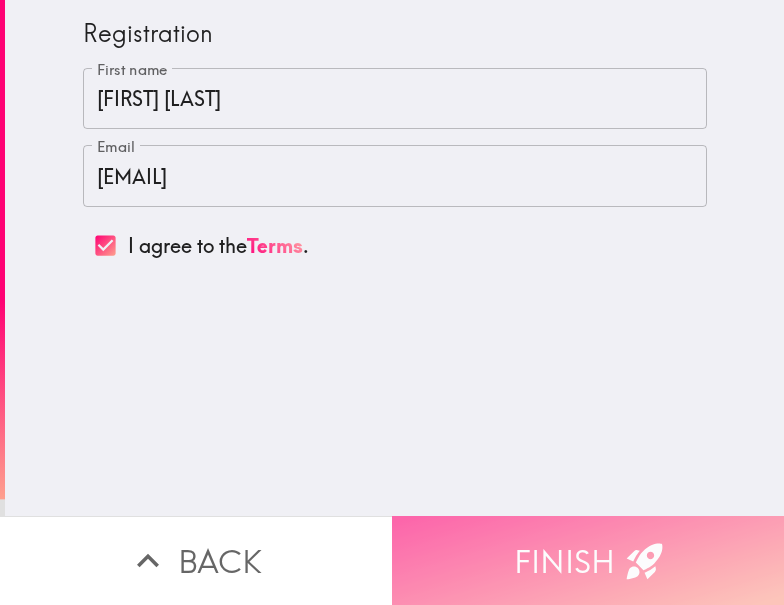 click on "Finish" at bounding box center (588, 560) 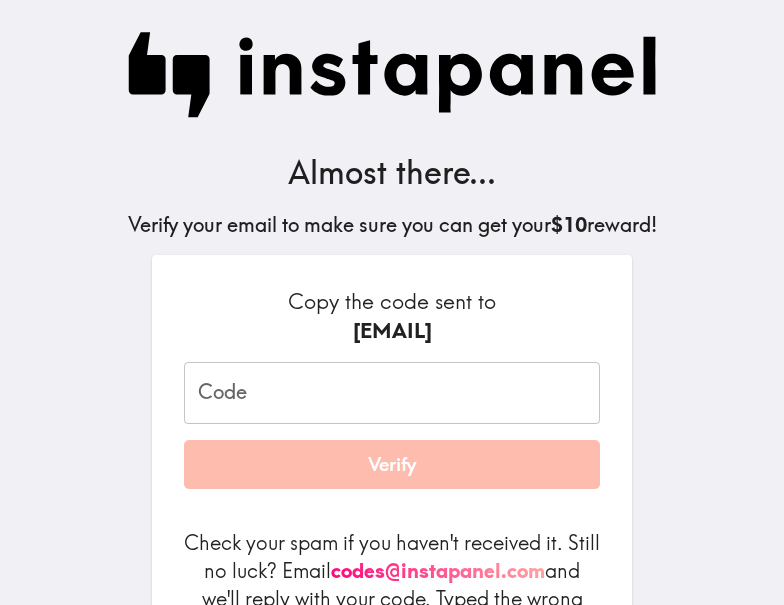 click on "Code" at bounding box center (392, 393) 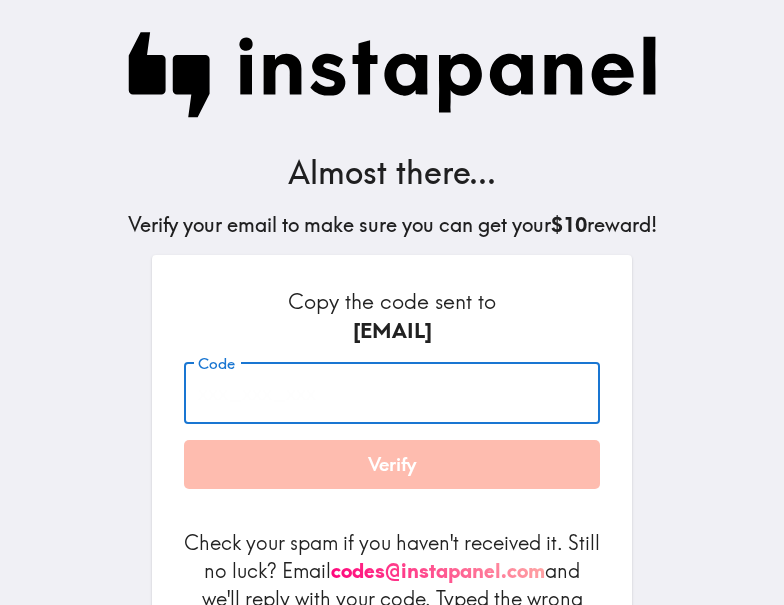 paste on "[ALPHANUMERIC]" 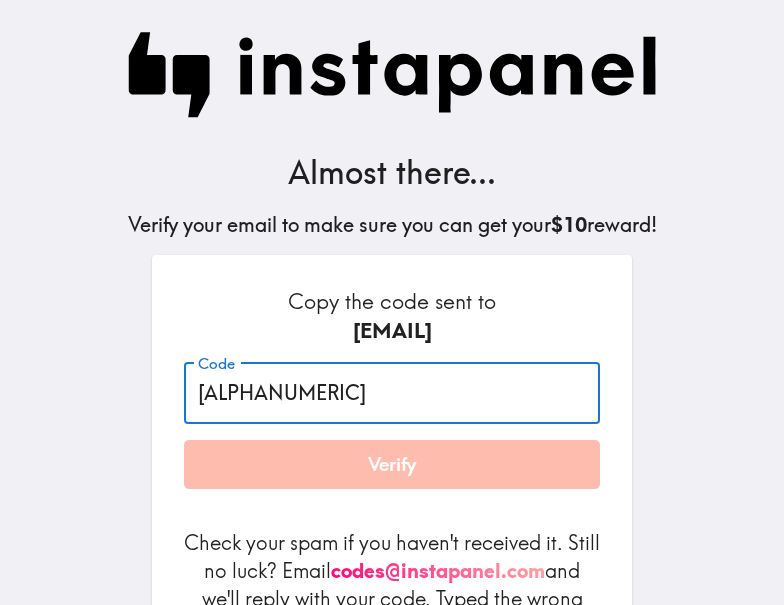 type on "[ALPHANUMERIC]" 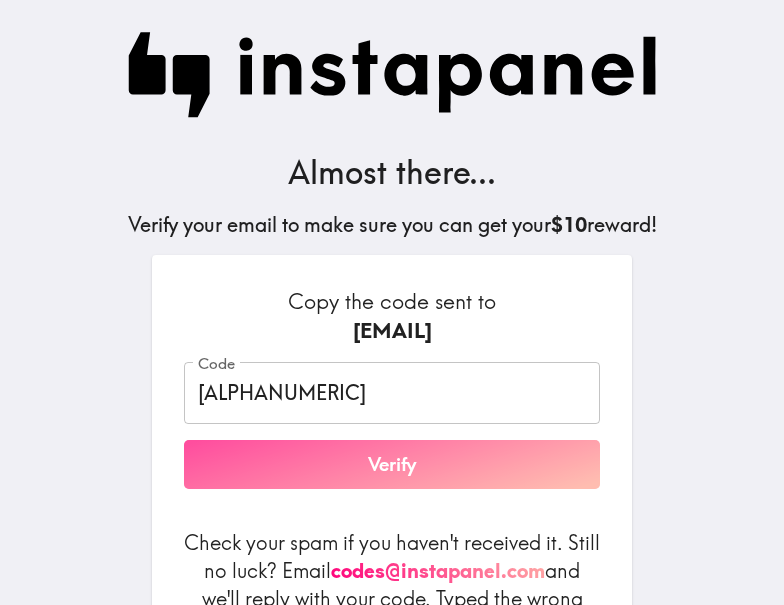click on "Verify" at bounding box center [392, 465] 